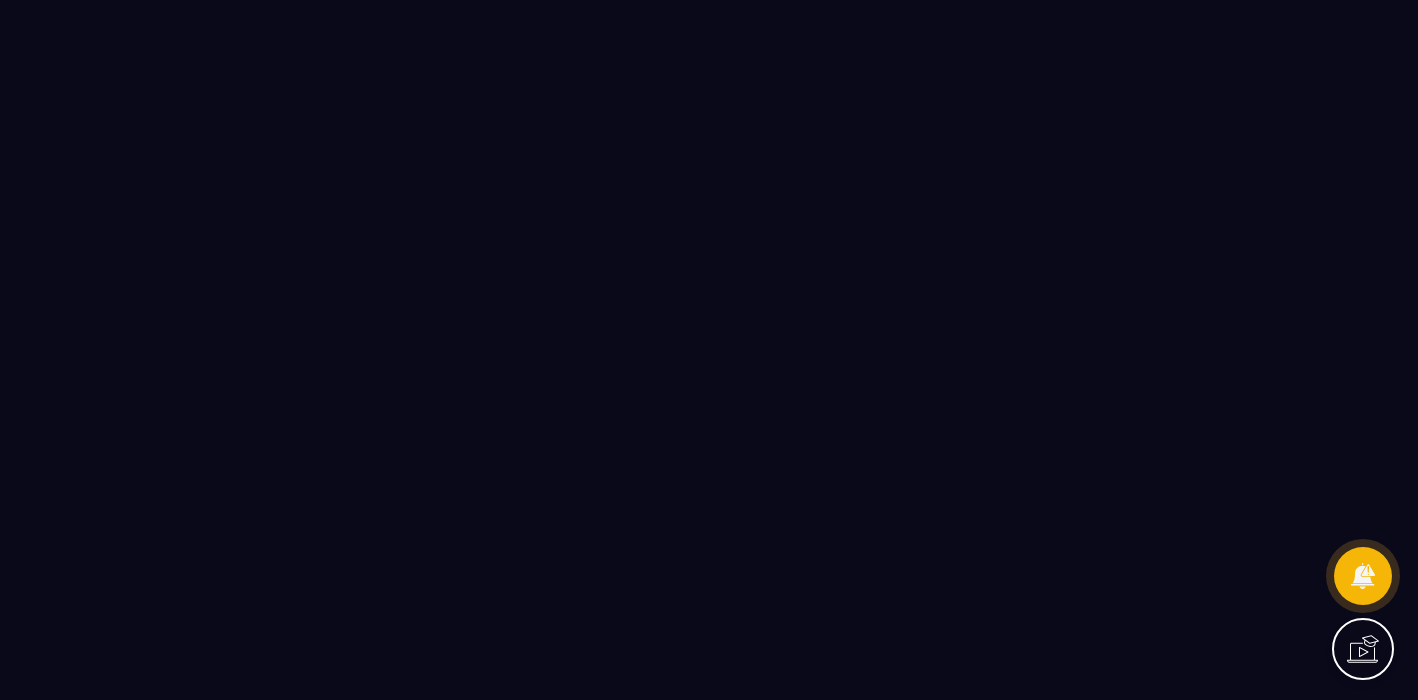 scroll, scrollTop: 0, scrollLeft: 0, axis: both 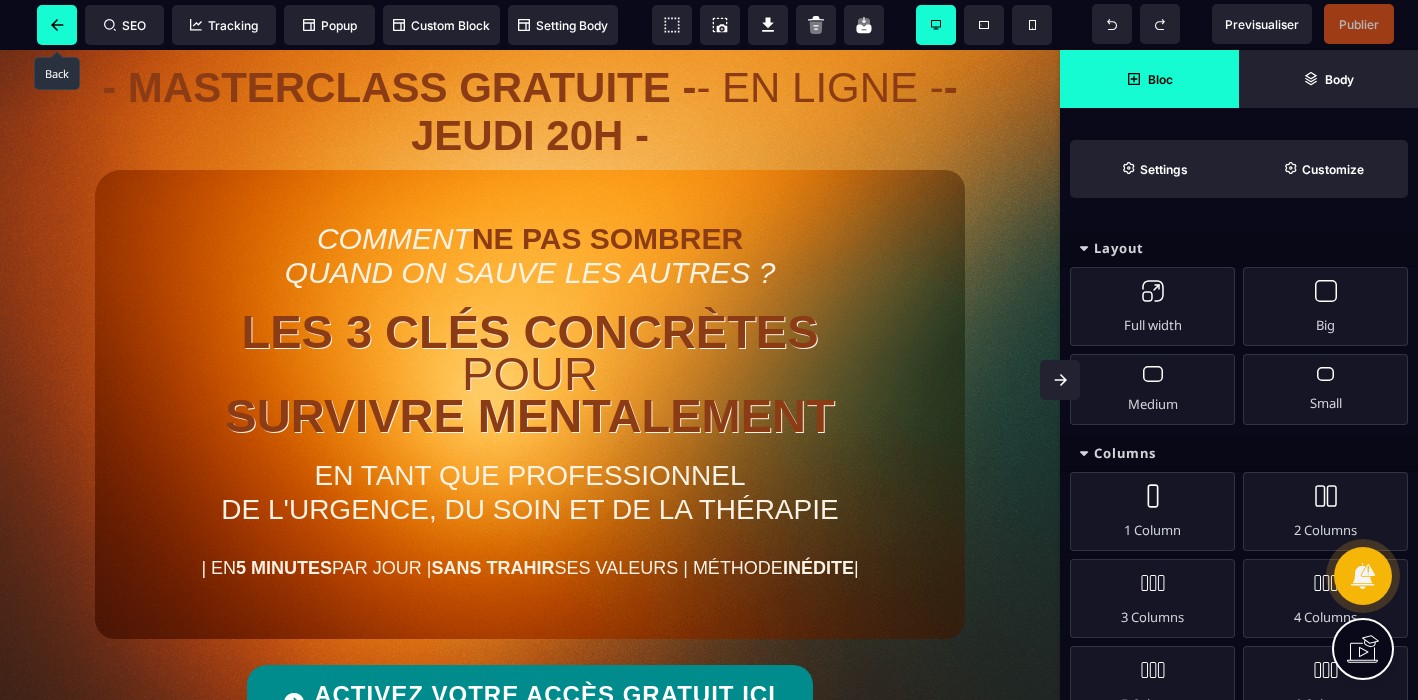 click at bounding box center [57, 25] 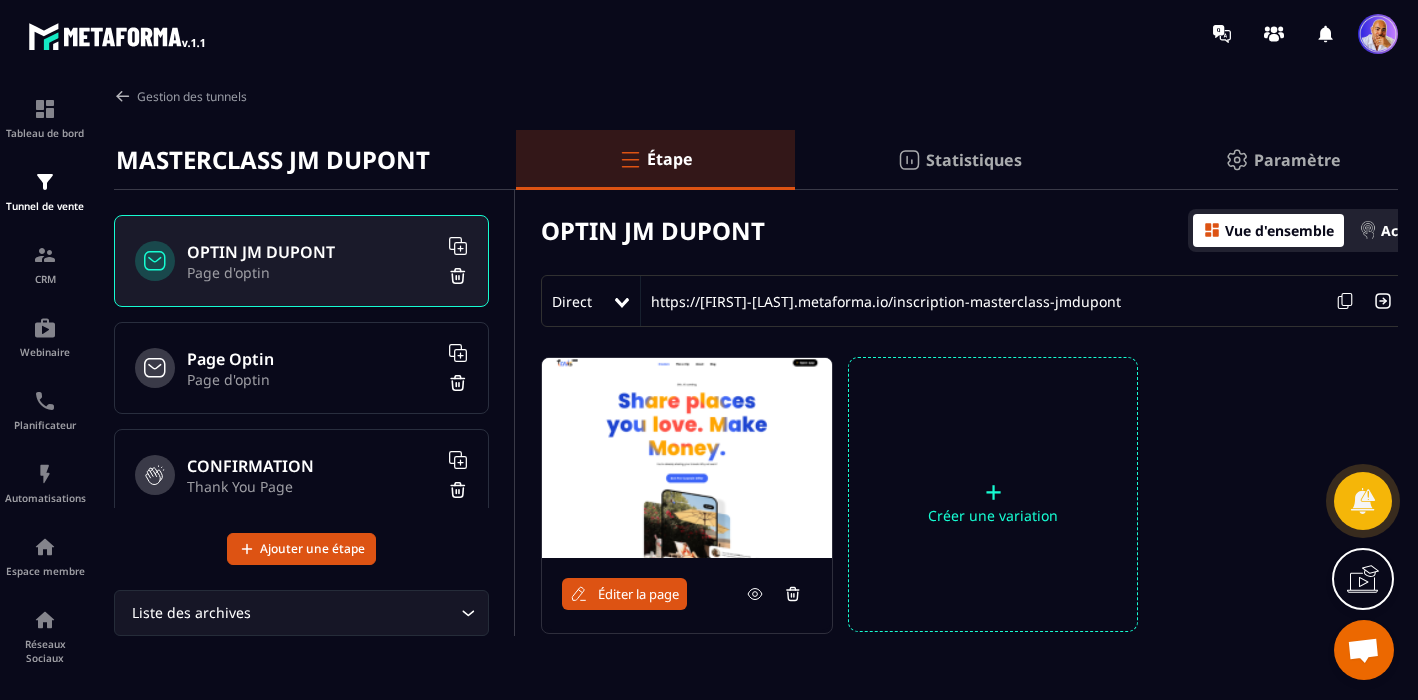 scroll, scrollTop: 0, scrollLeft: 45, axis: horizontal 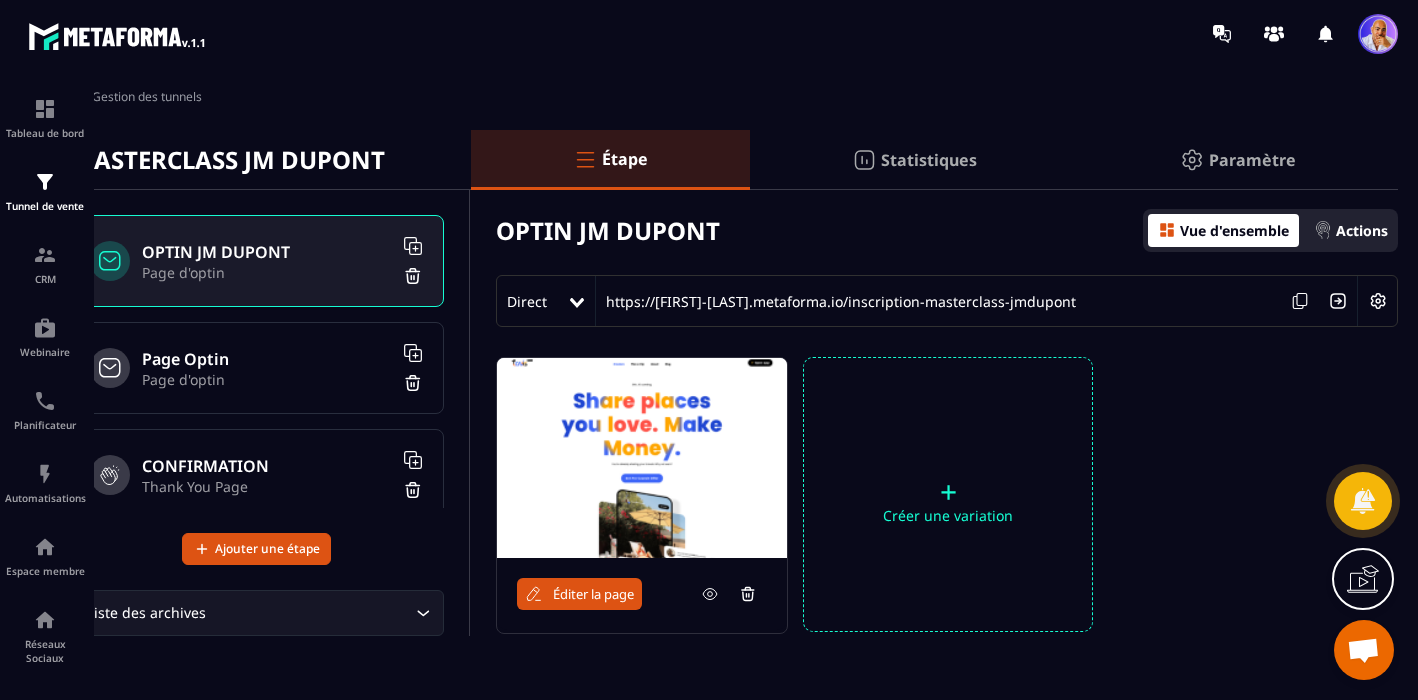 click on "Actions" at bounding box center (1362, 230) 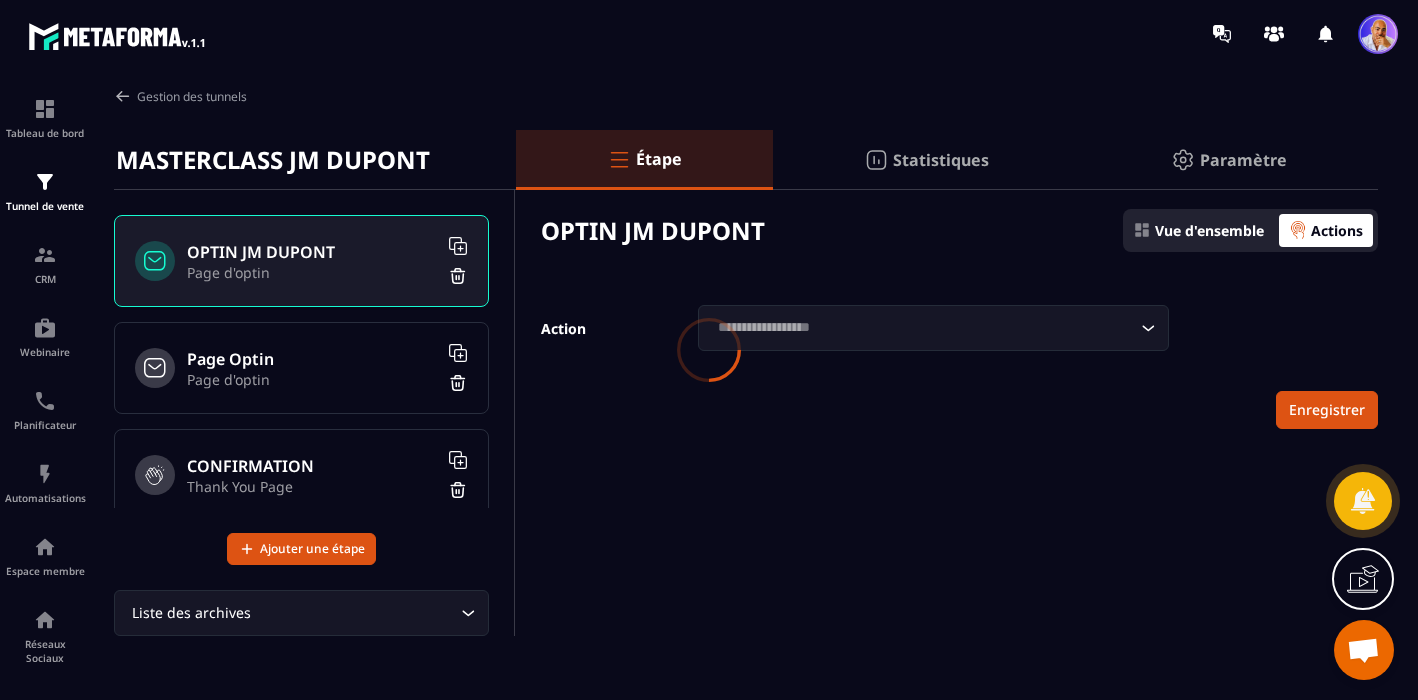 scroll, scrollTop: 0, scrollLeft: 0, axis: both 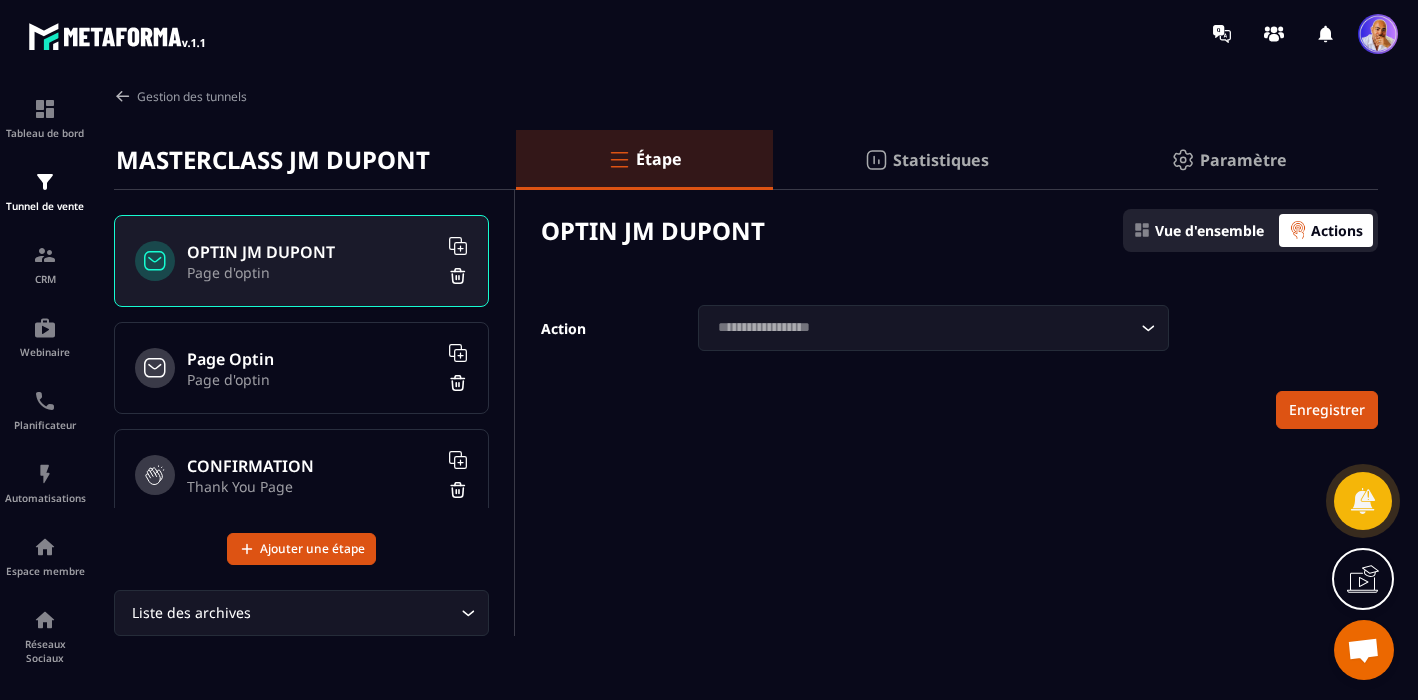 click 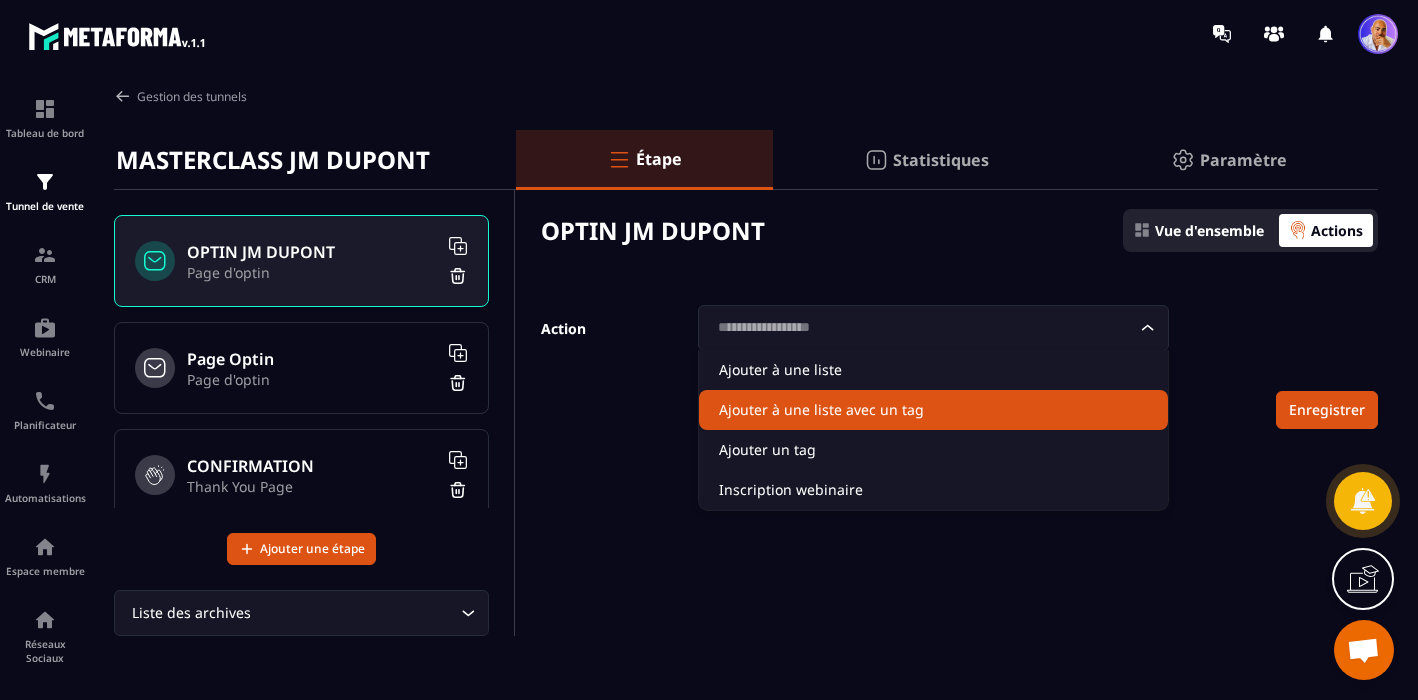 click on "Ajouter à une liste avec un tag" 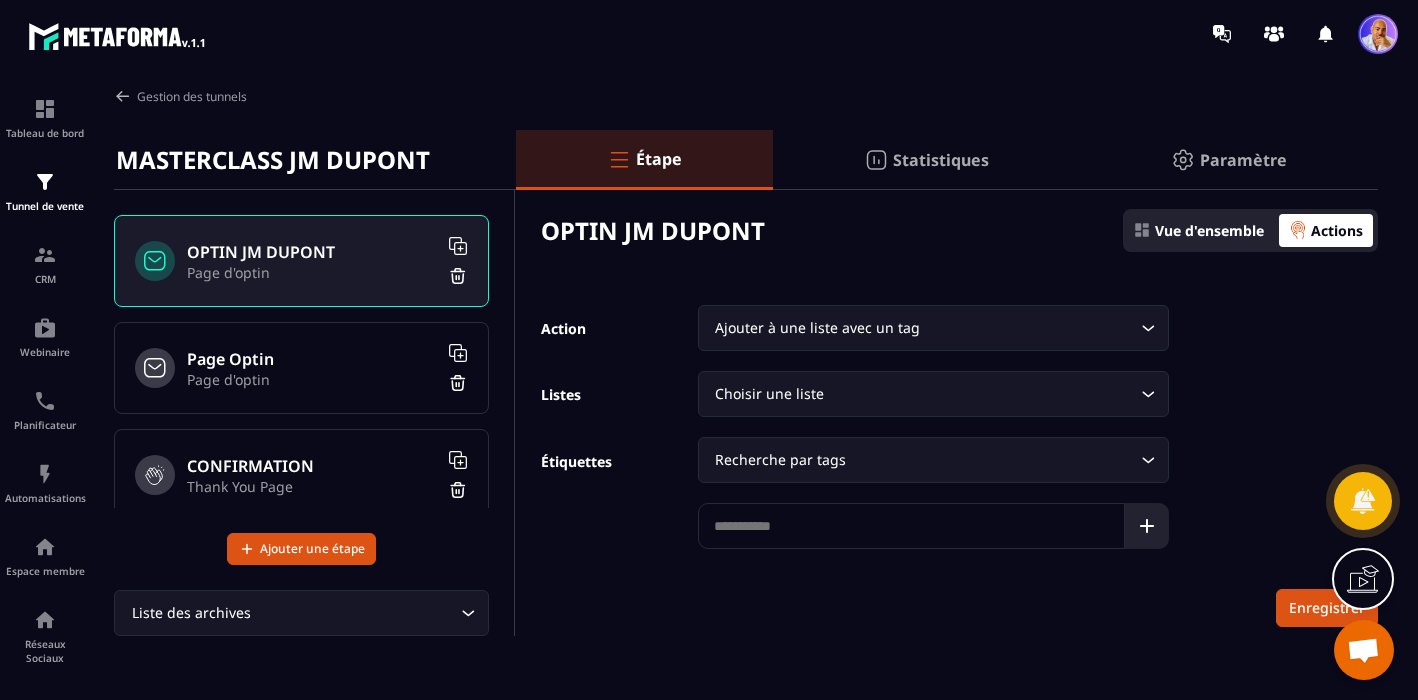 click 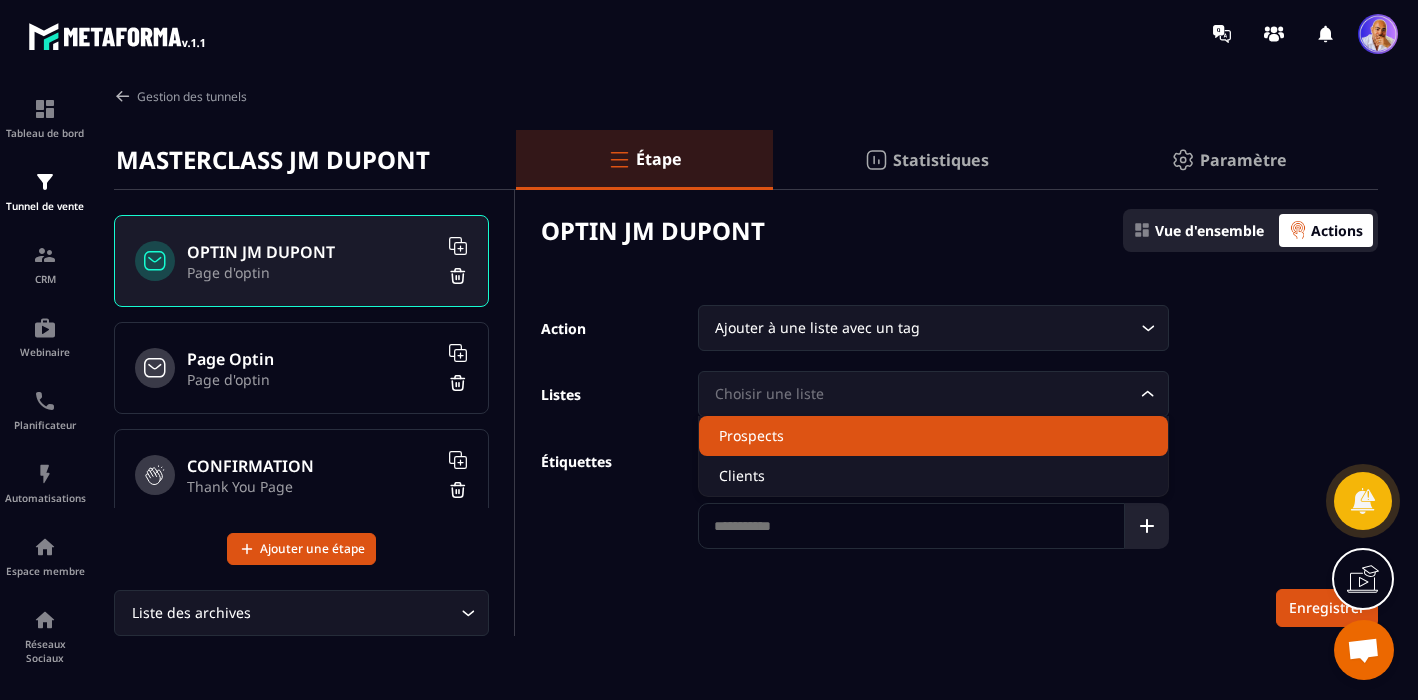 click on "Prospects" 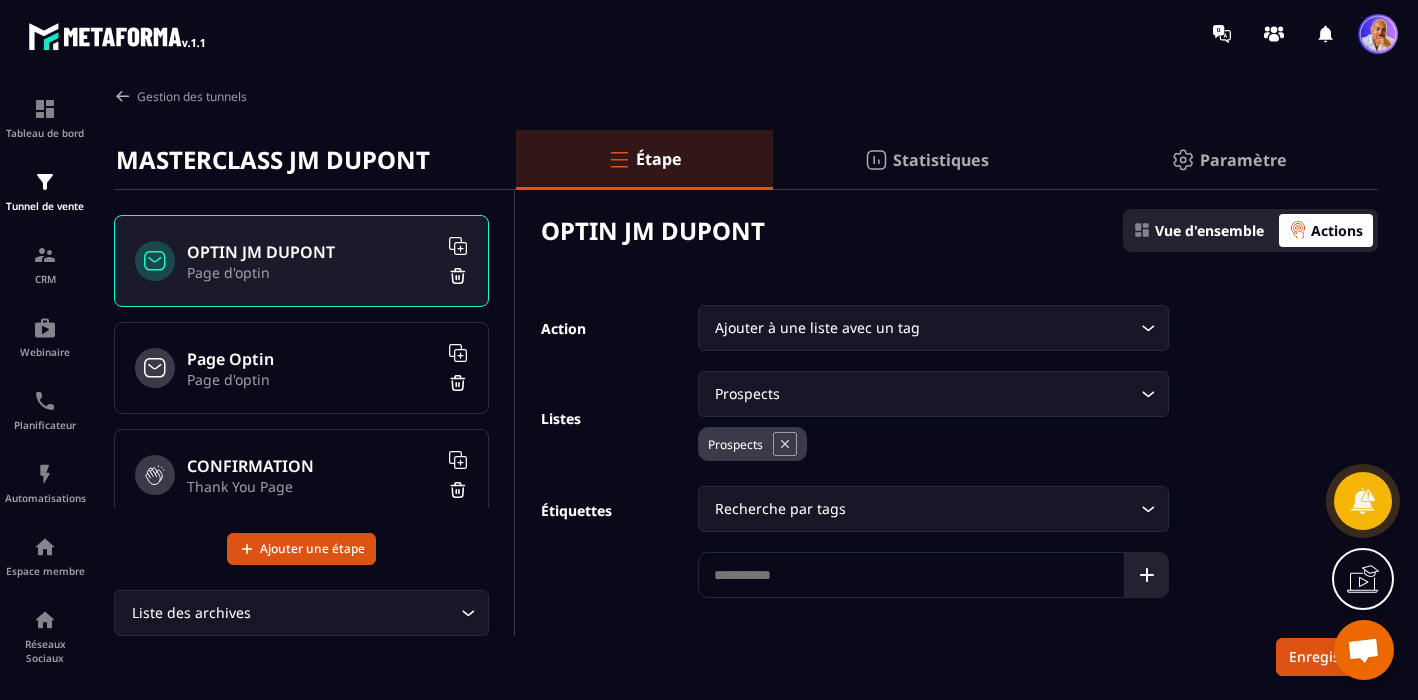 click 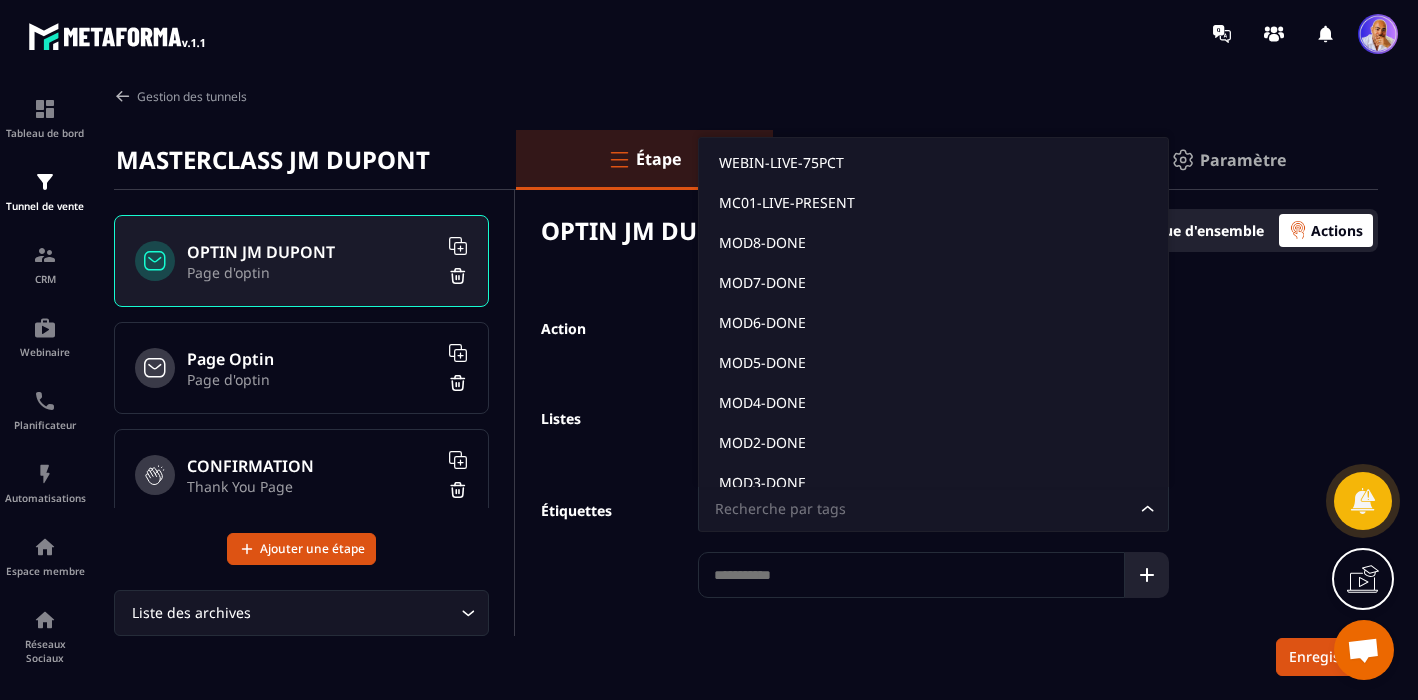 scroll, scrollTop: 15, scrollLeft: 0, axis: vertical 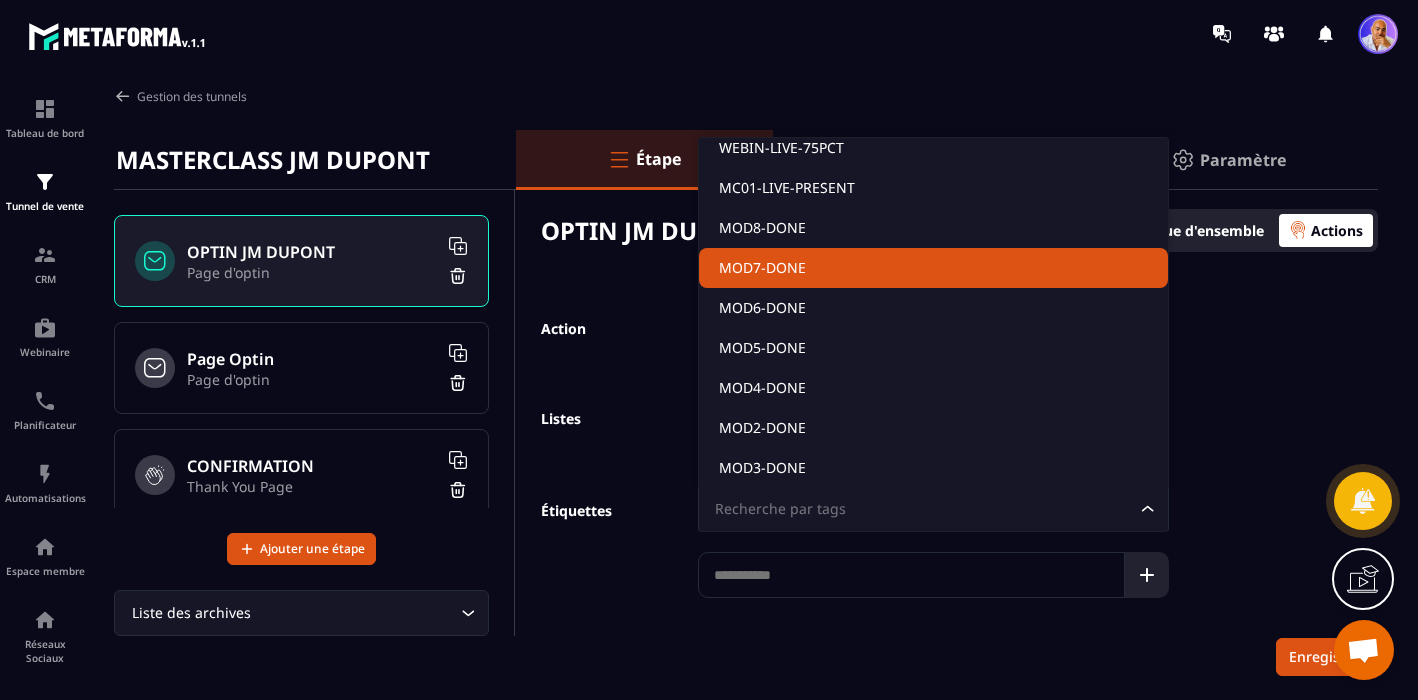 click on "MOD7-DONE" 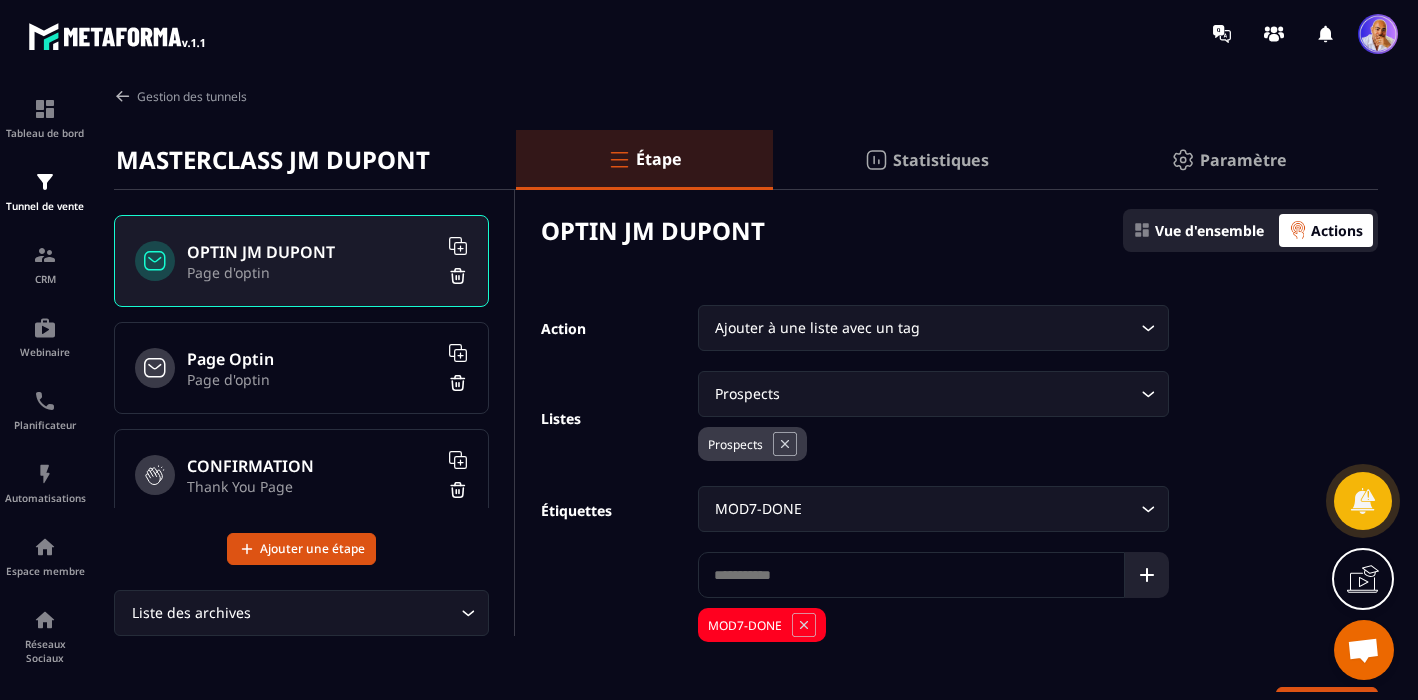 click 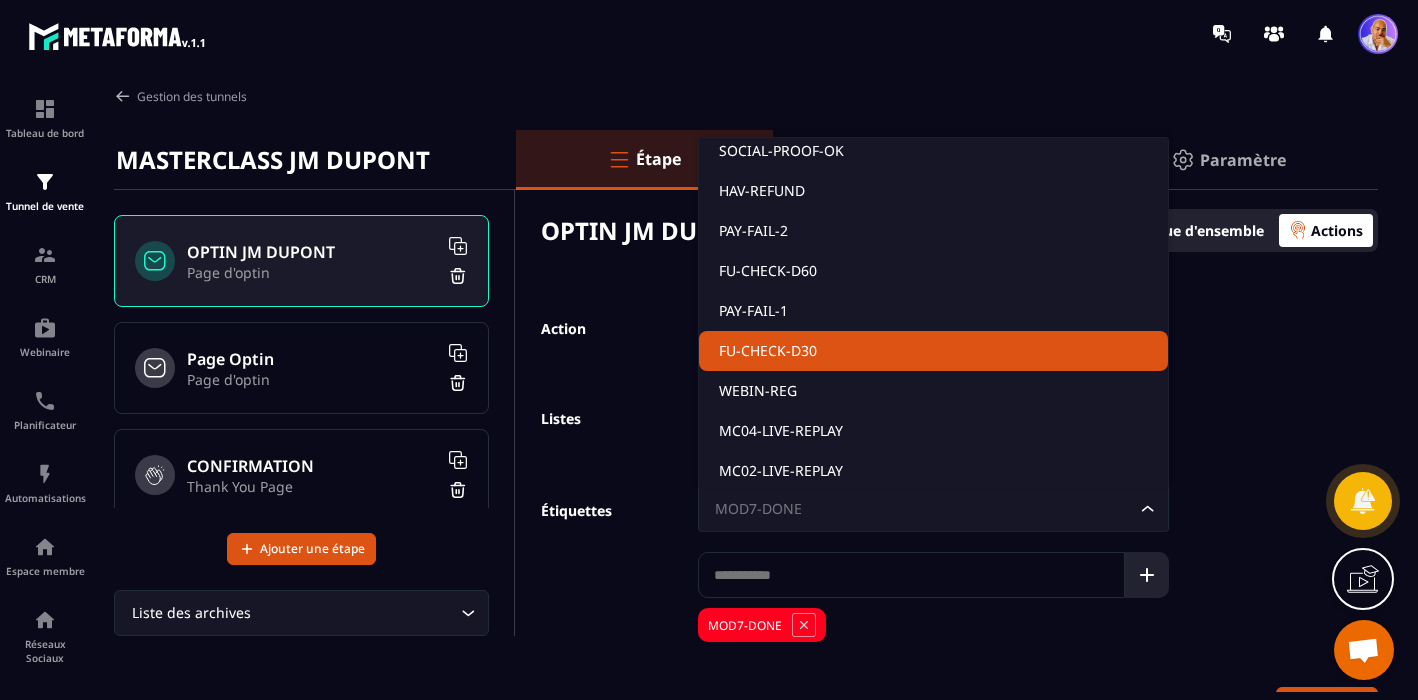 scroll, scrollTop: 868, scrollLeft: 0, axis: vertical 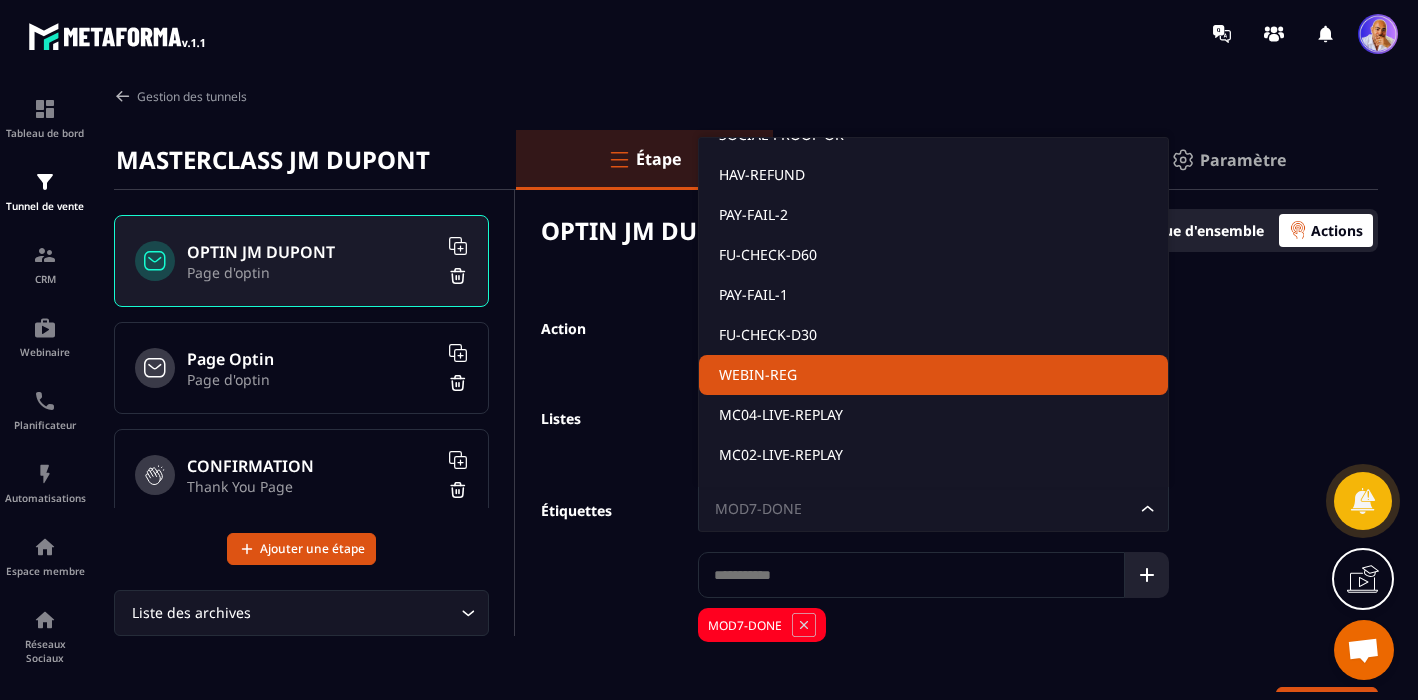 click on "WEBIN-REG" 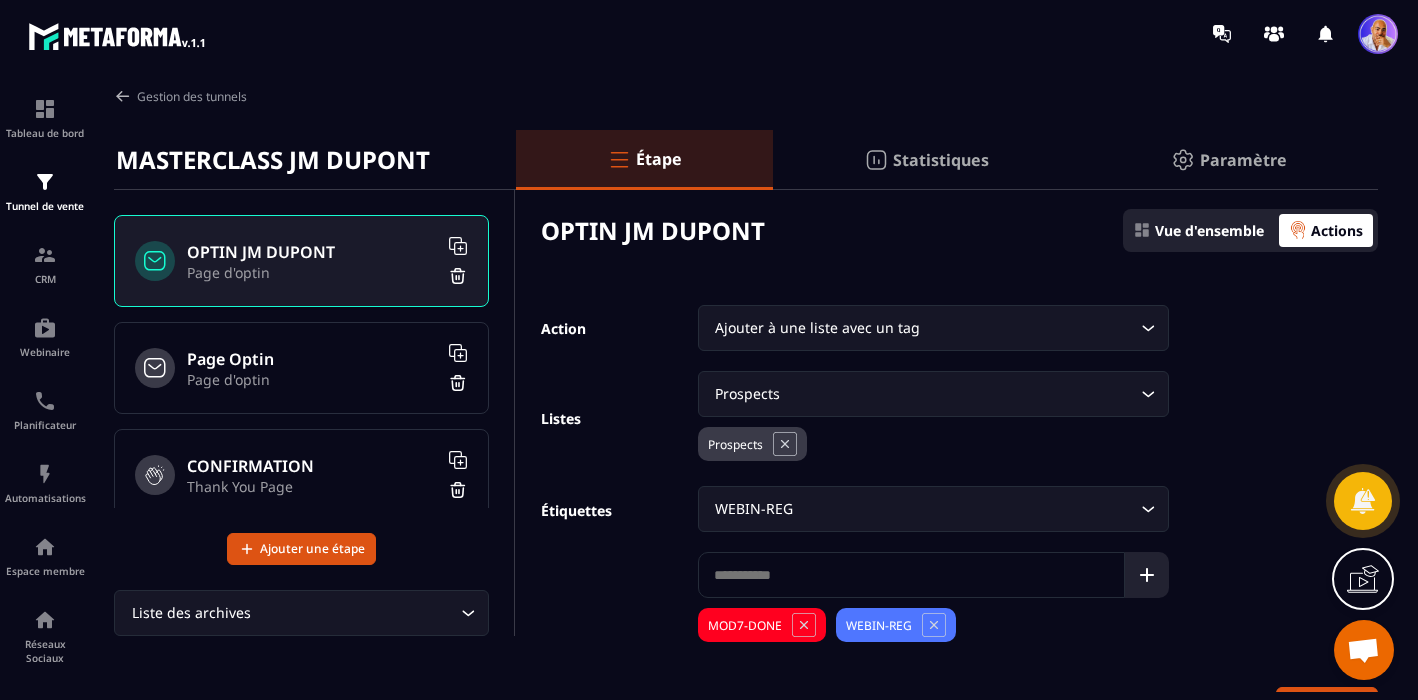click 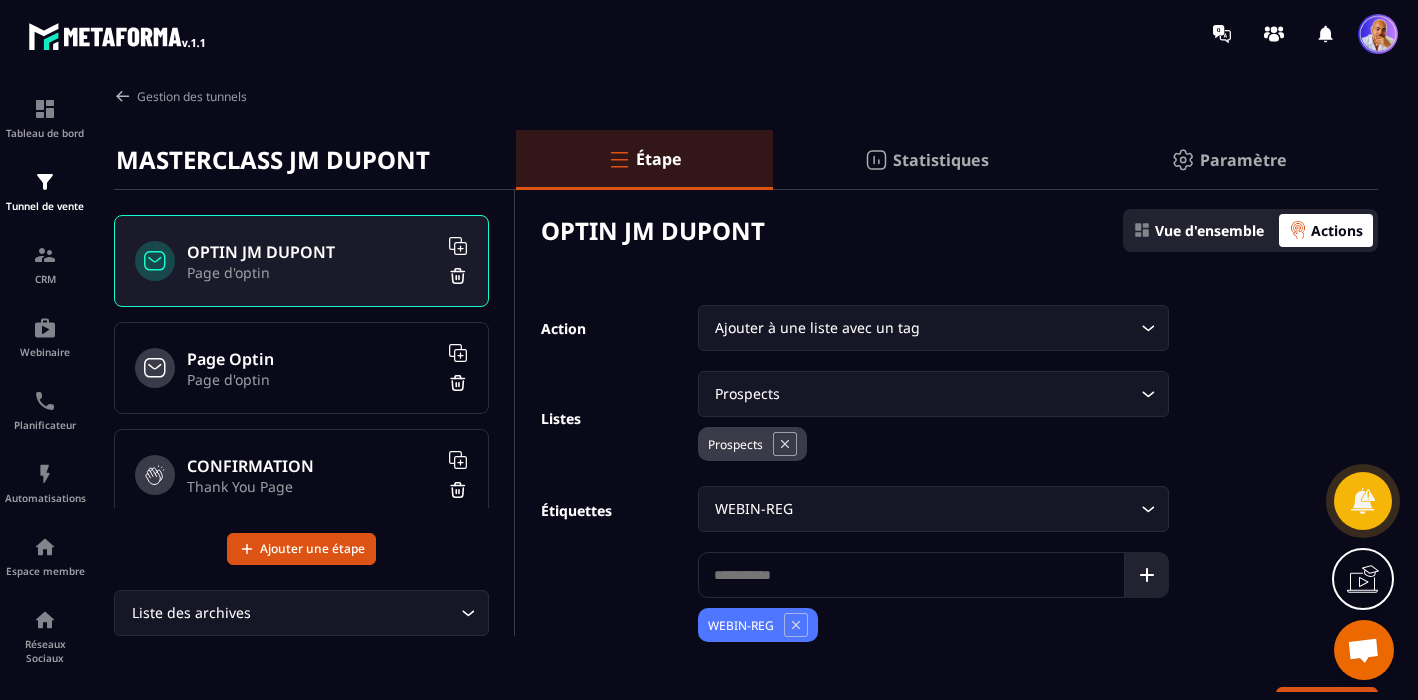 click on "Action Ajouter à une liste avec un tag Loading... Listes Prospects Loading... Prospects Étiquettes WEBIN-REG Loading... WEBIN-REG Enregistrer" at bounding box center (947, 515) 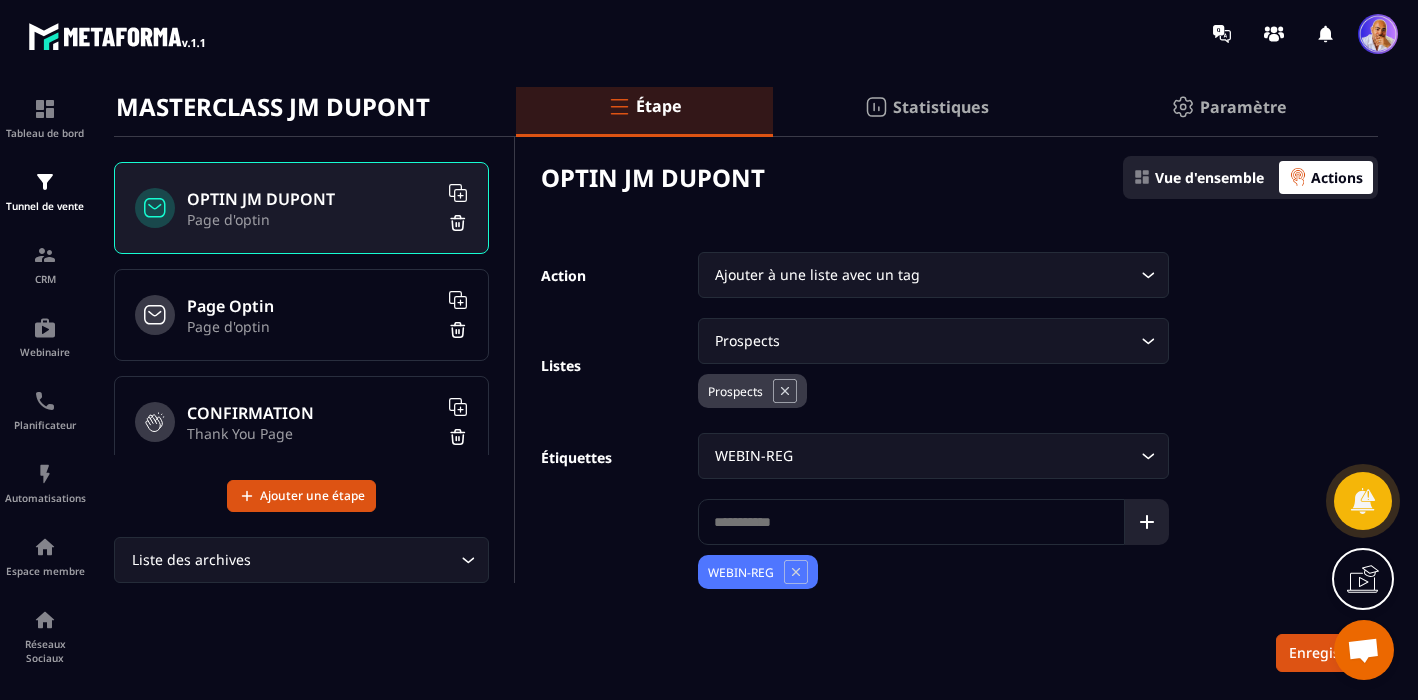 scroll, scrollTop: 93, scrollLeft: 0, axis: vertical 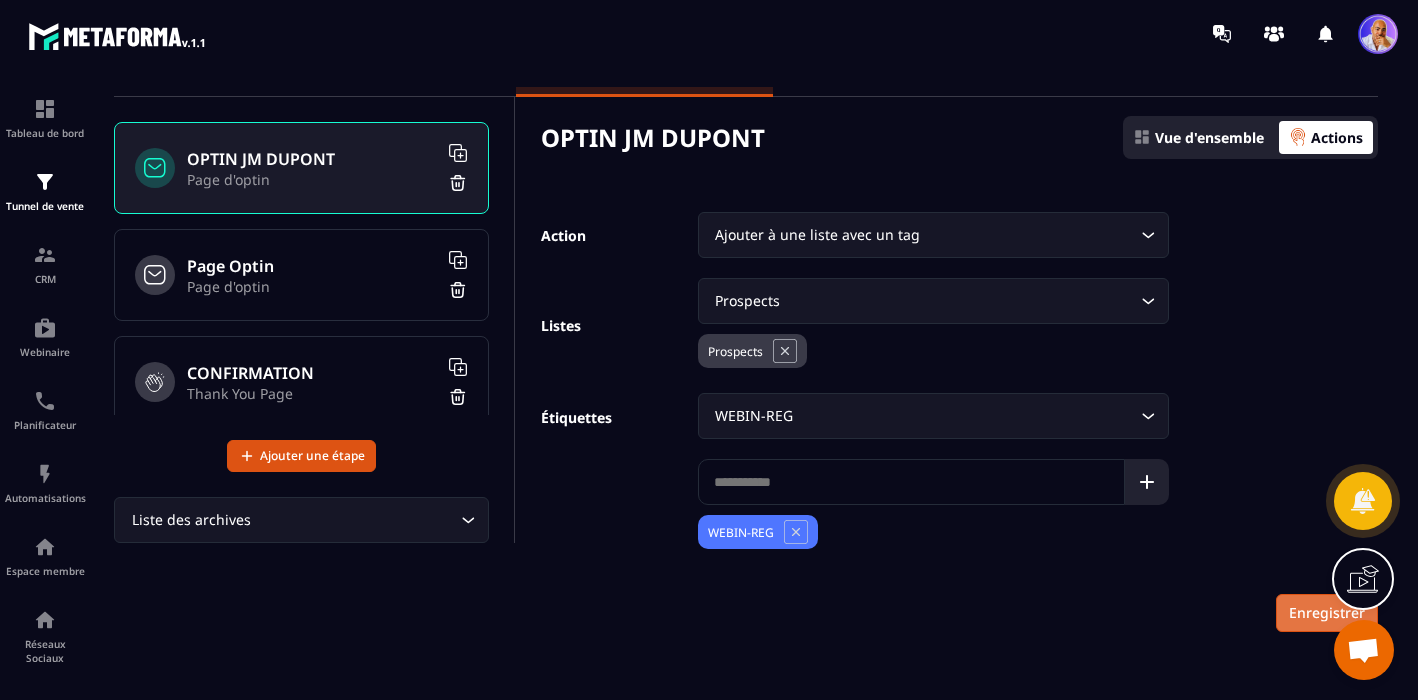 click on "Enregistrer" at bounding box center [1327, 613] 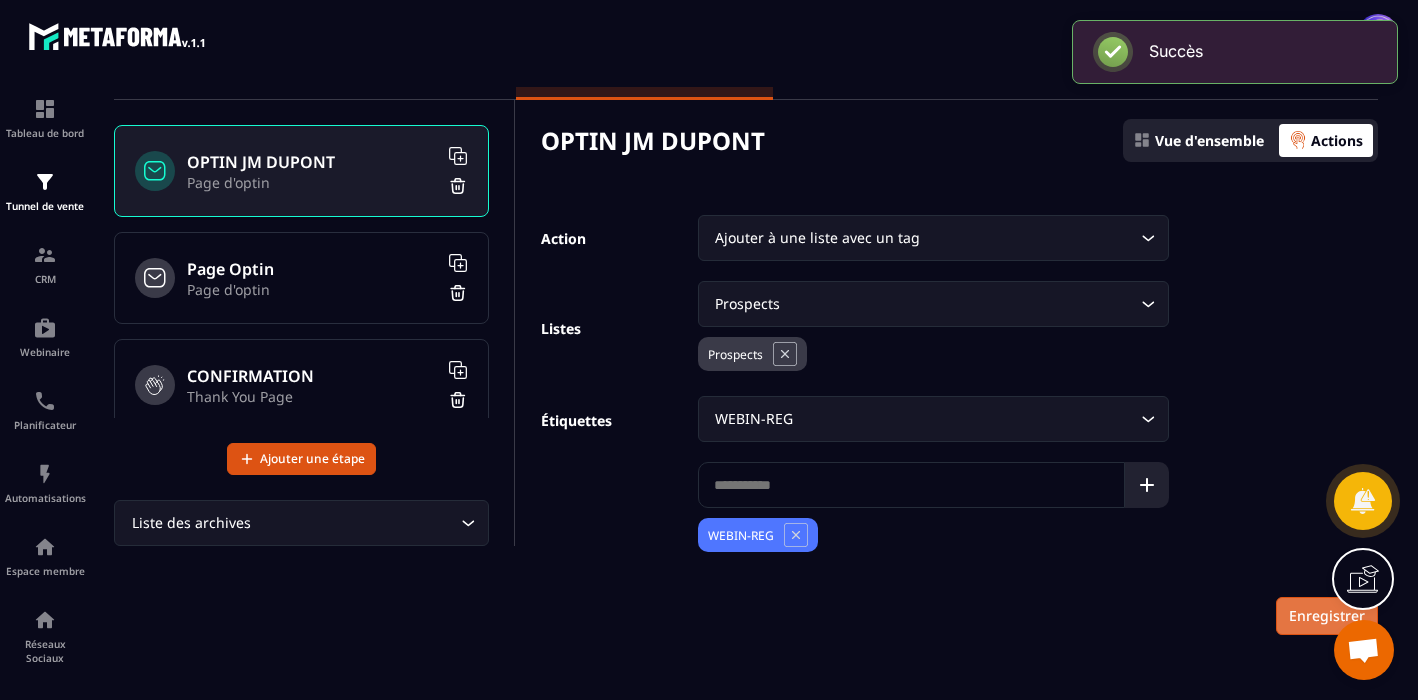 scroll, scrollTop: 93, scrollLeft: 0, axis: vertical 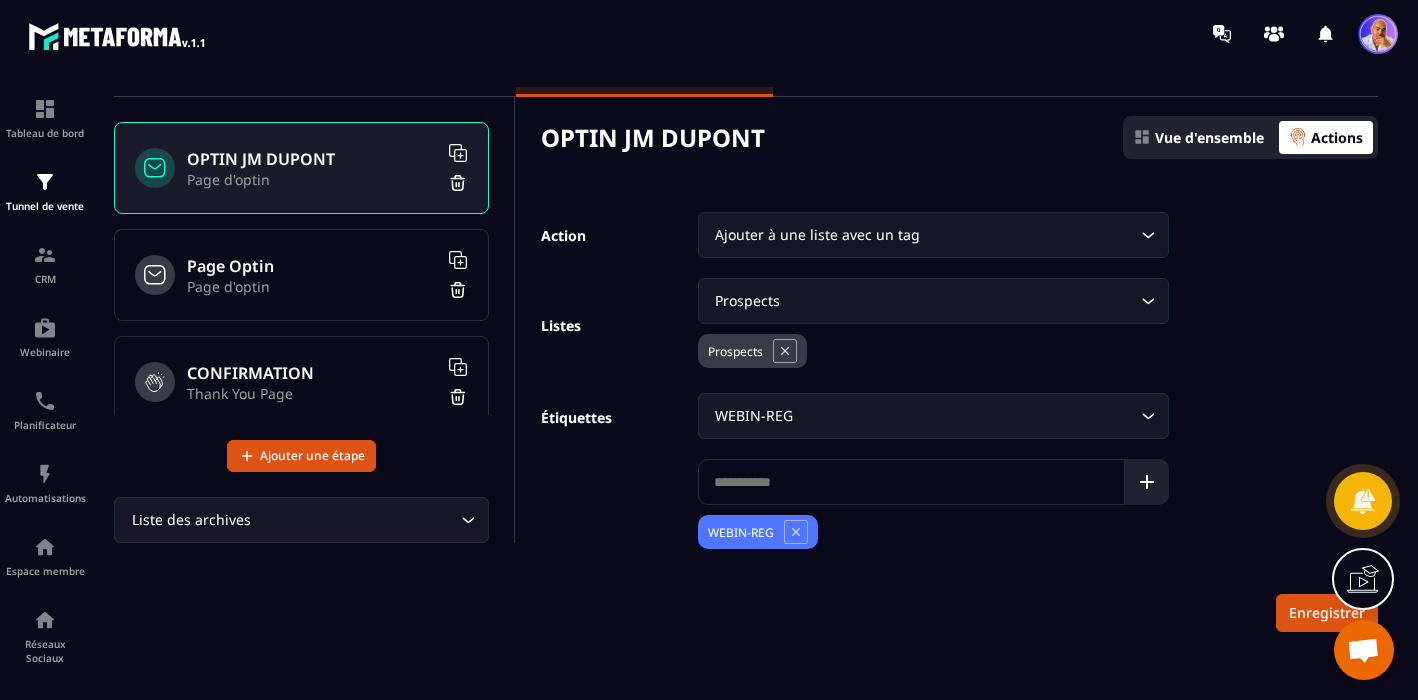 click on "CONFIRMATION" at bounding box center [312, 373] 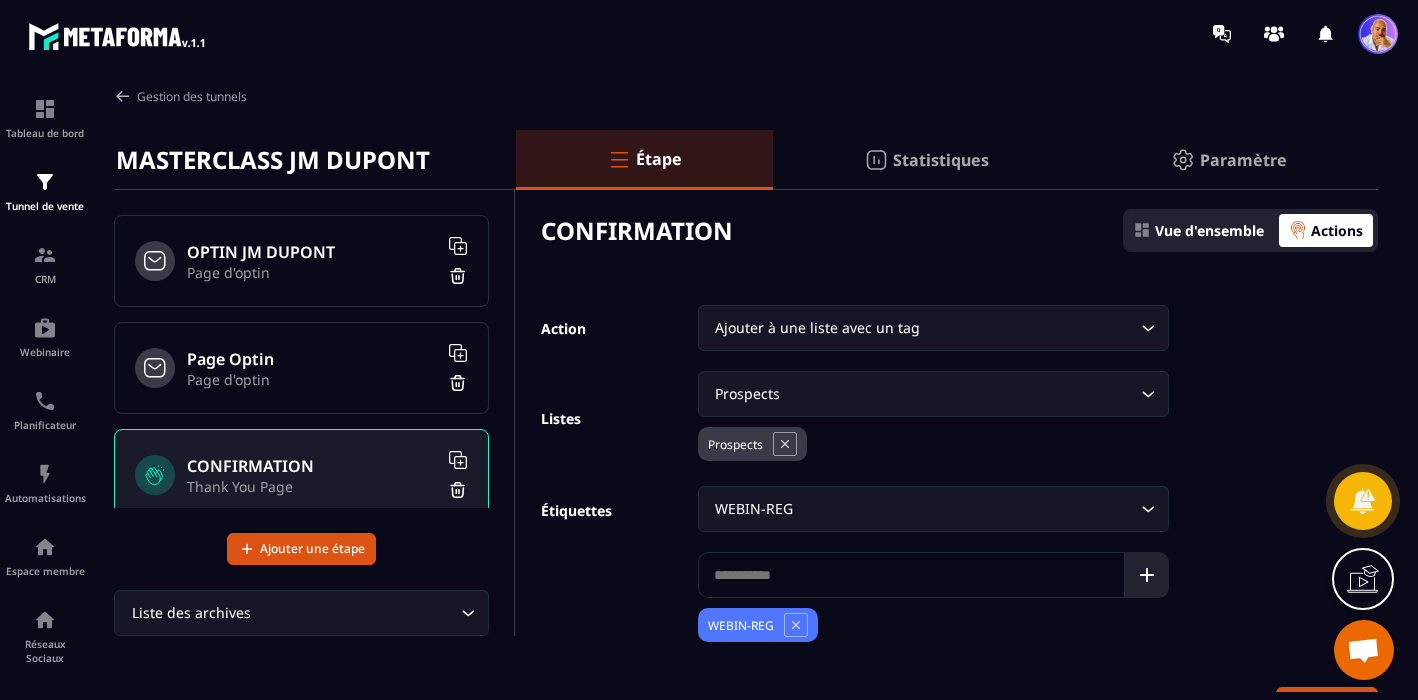click on "Statistiques" at bounding box center [941, 160] 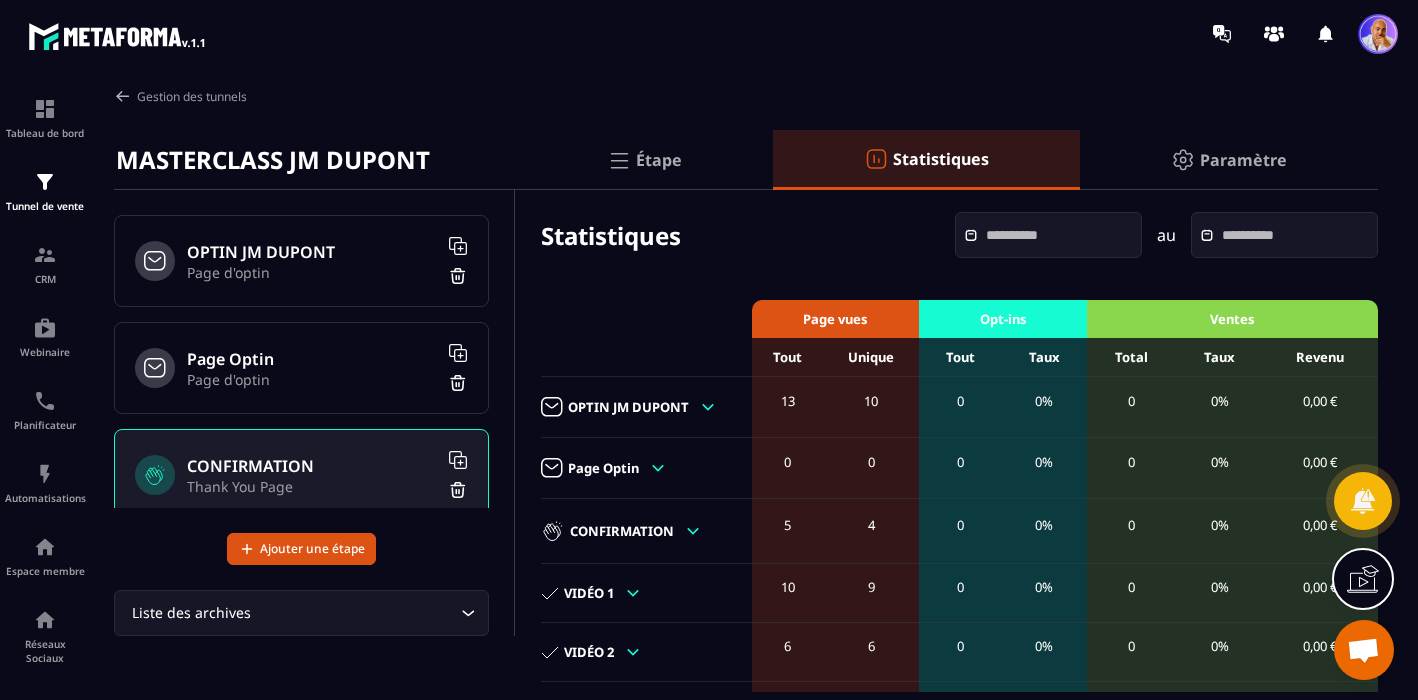 click on "Paramètre" at bounding box center (1243, 160) 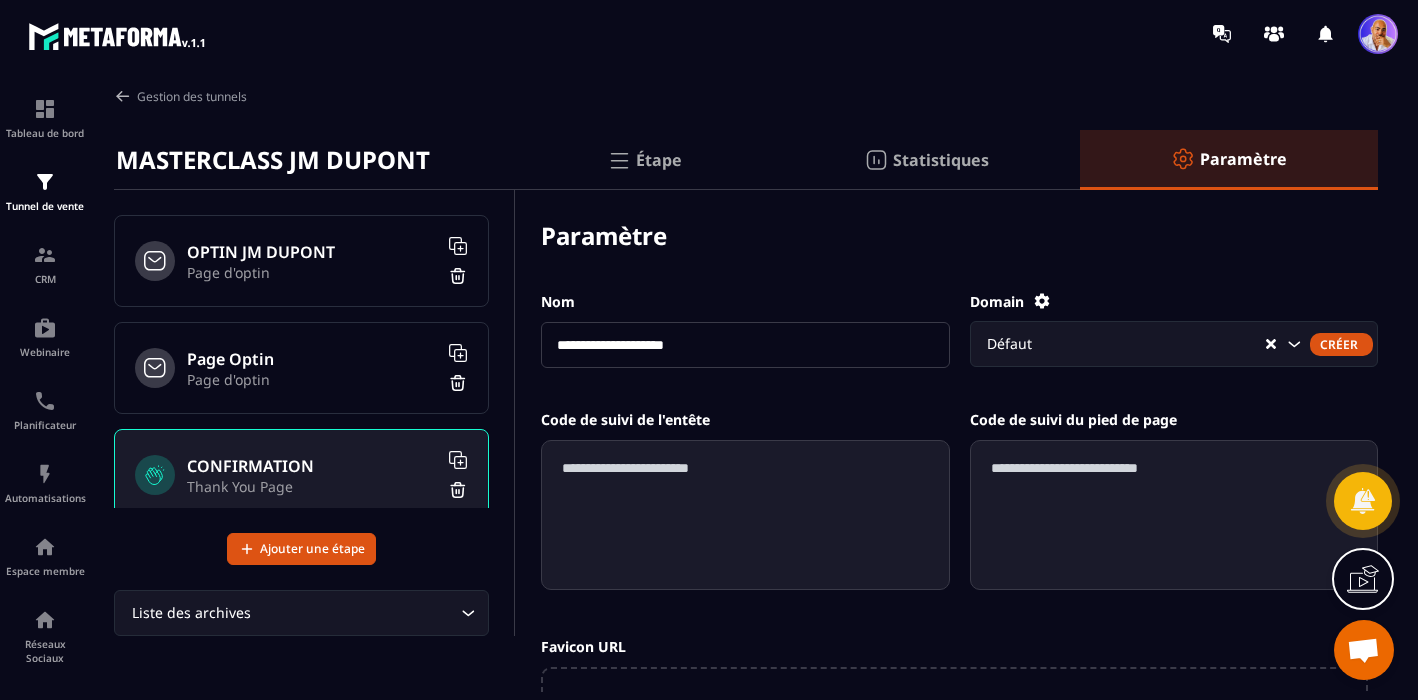 click at bounding box center [1378, 34] 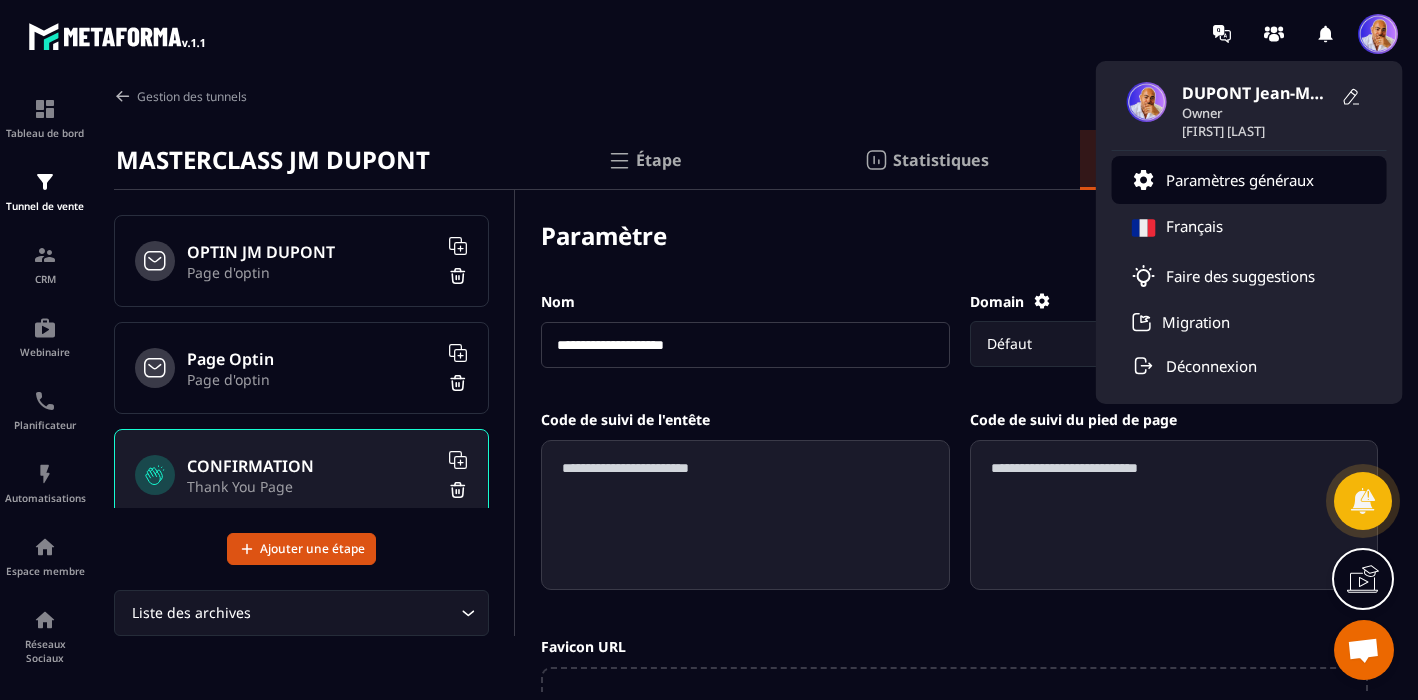 click on "Paramètres généraux" at bounding box center [1240, 180] 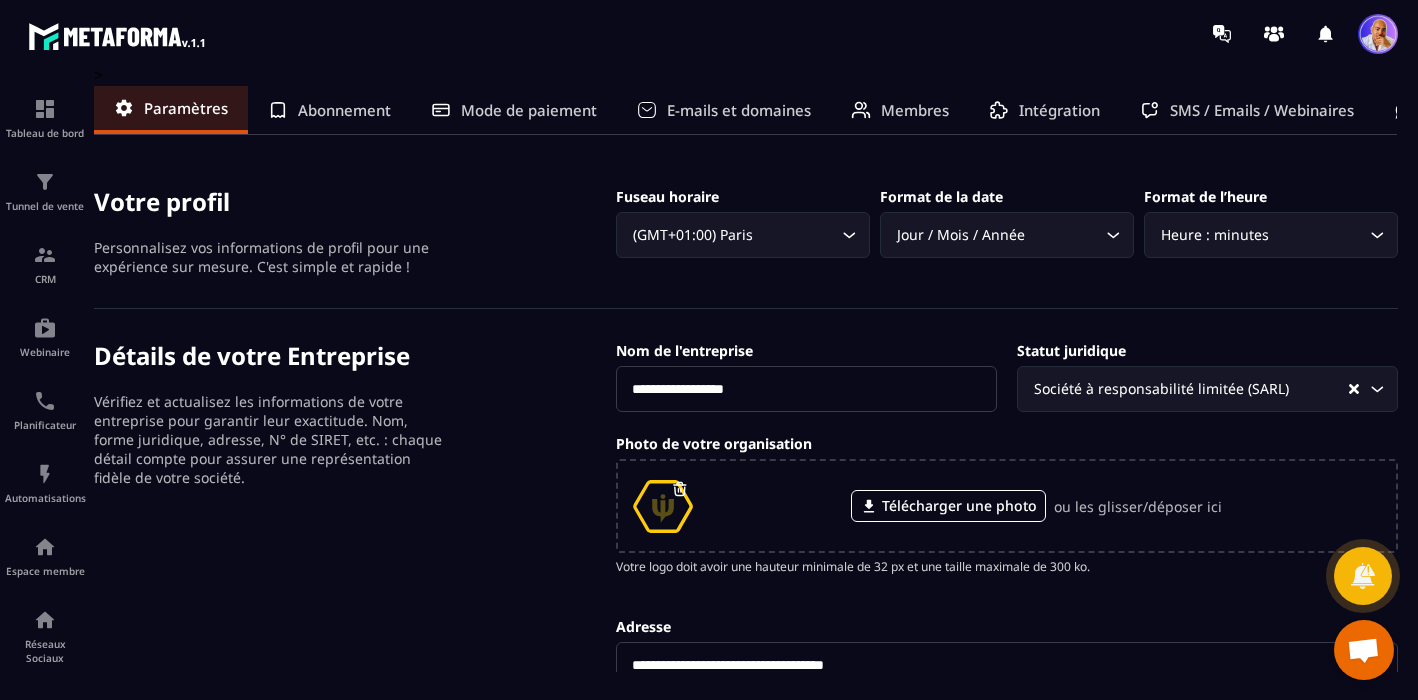 scroll, scrollTop: 0, scrollLeft: 0, axis: both 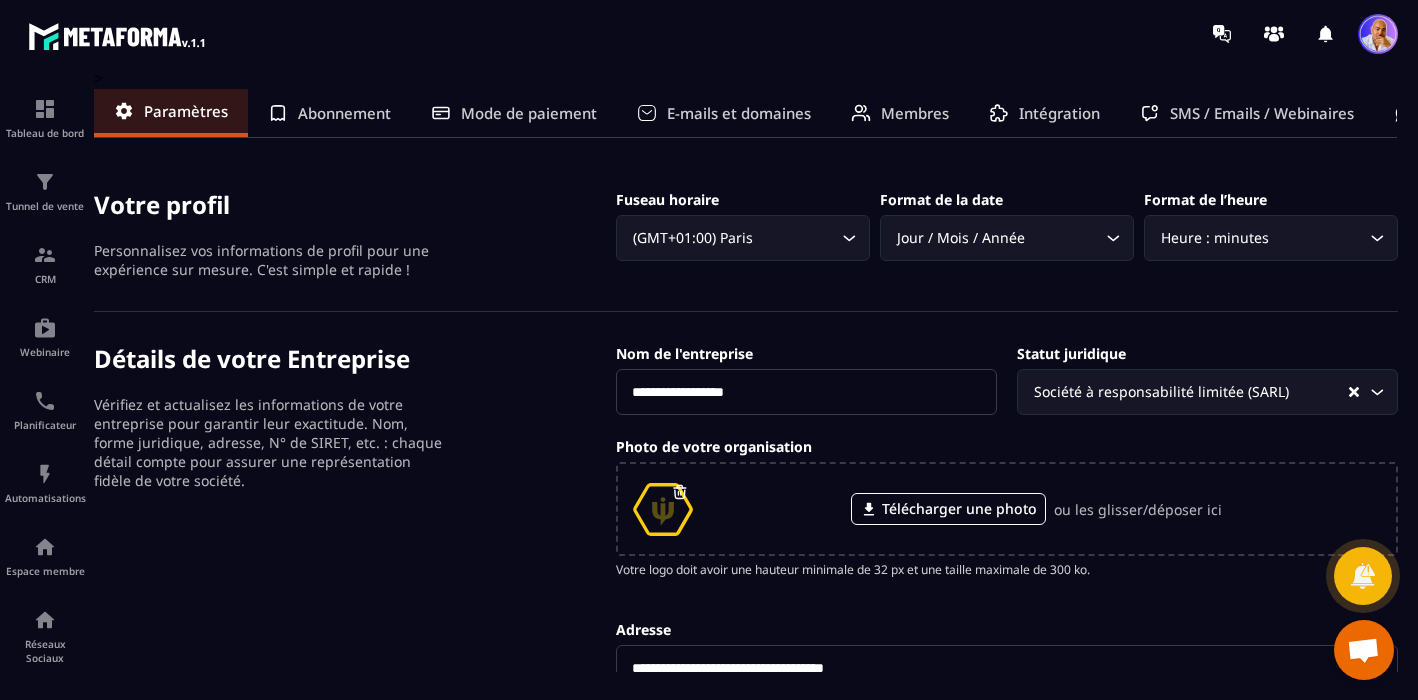 click on "E-mails et domaines" at bounding box center (739, 113) 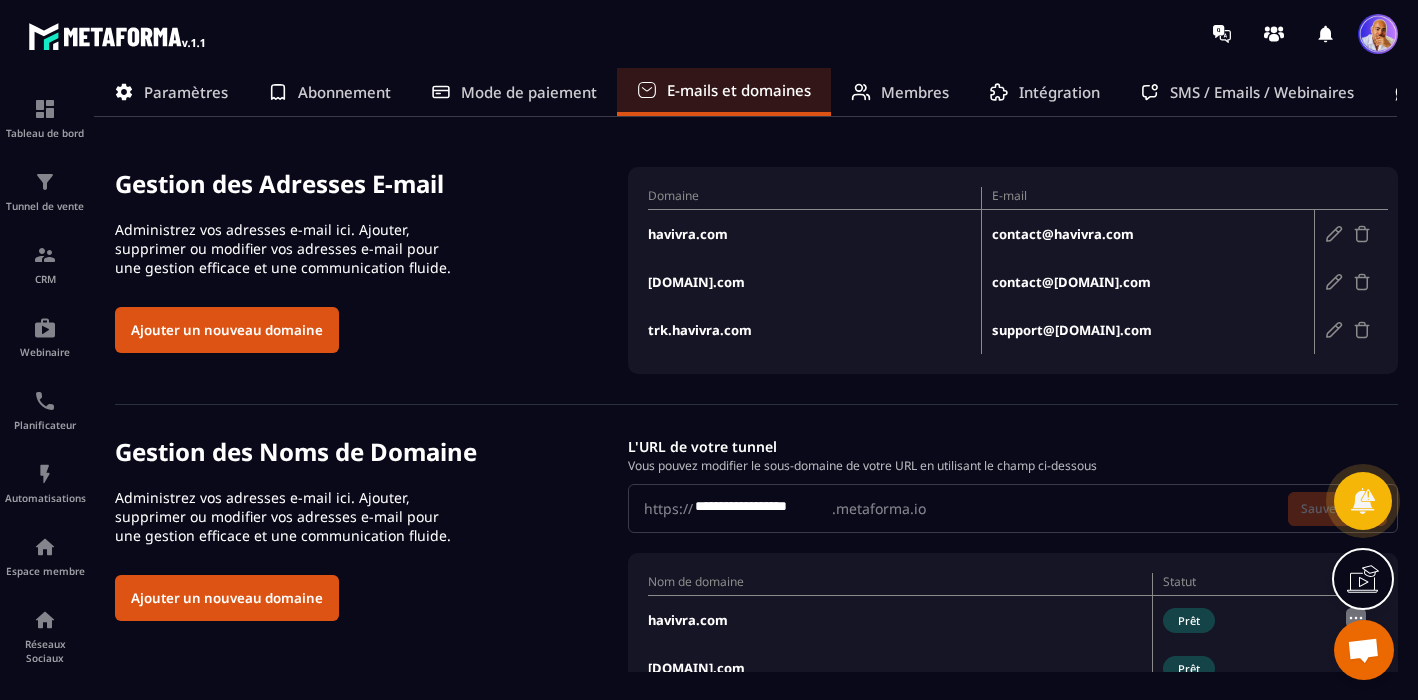 scroll, scrollTop: 0, scrollLeft: 0, axis: both 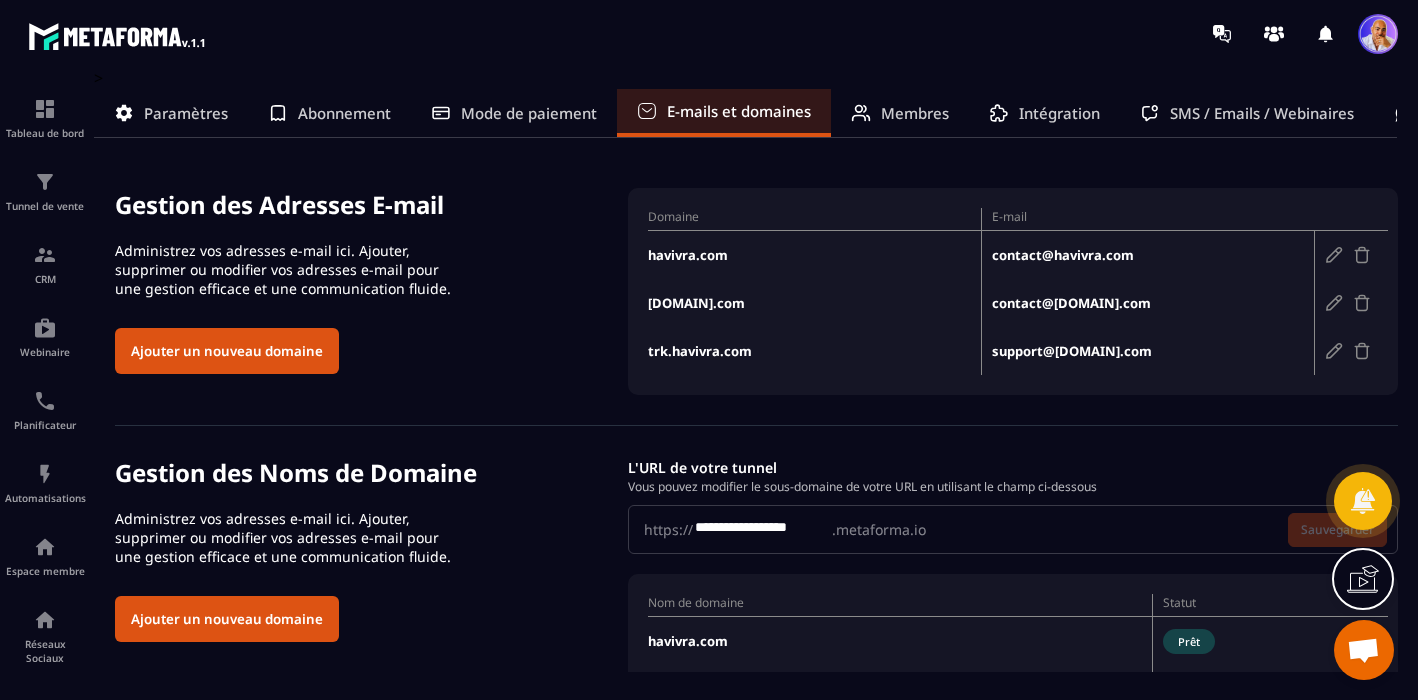 click at bounding box center (1363, 652) 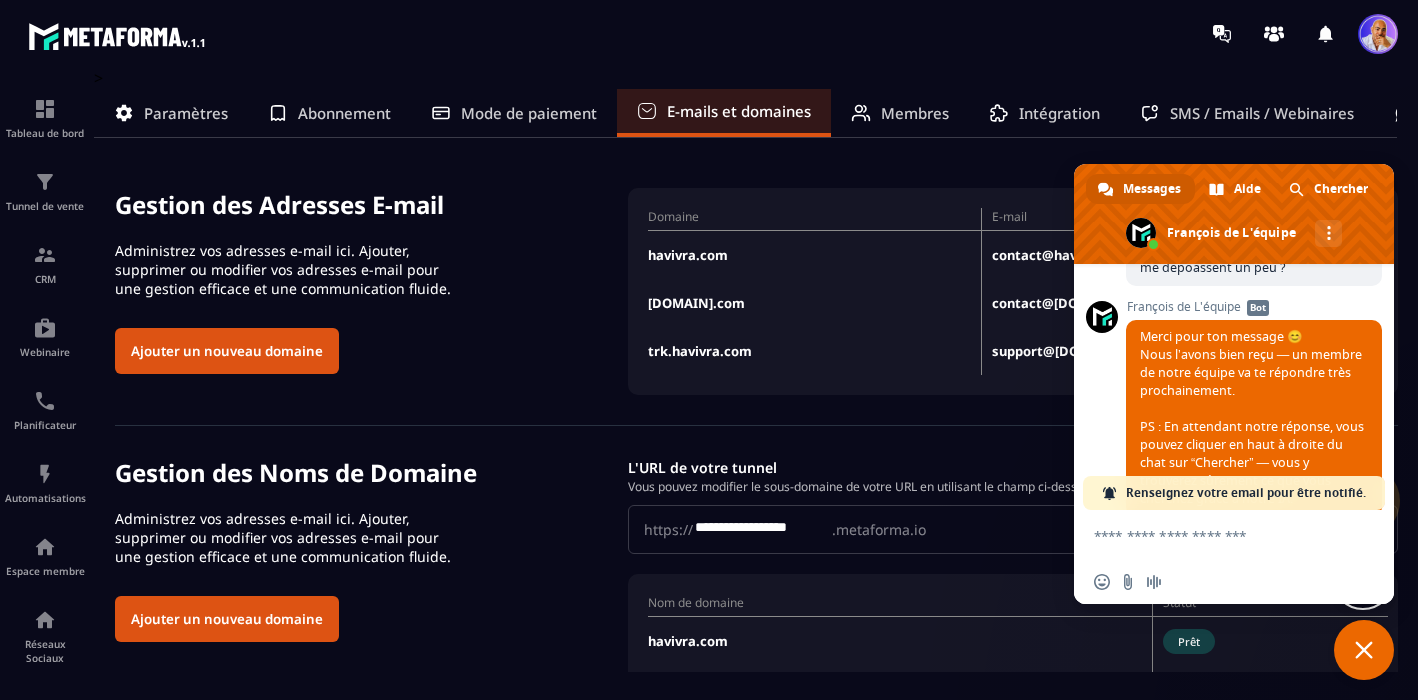 scroll, scrollTop: 3452, scrollLeft: 0, axis: vertical 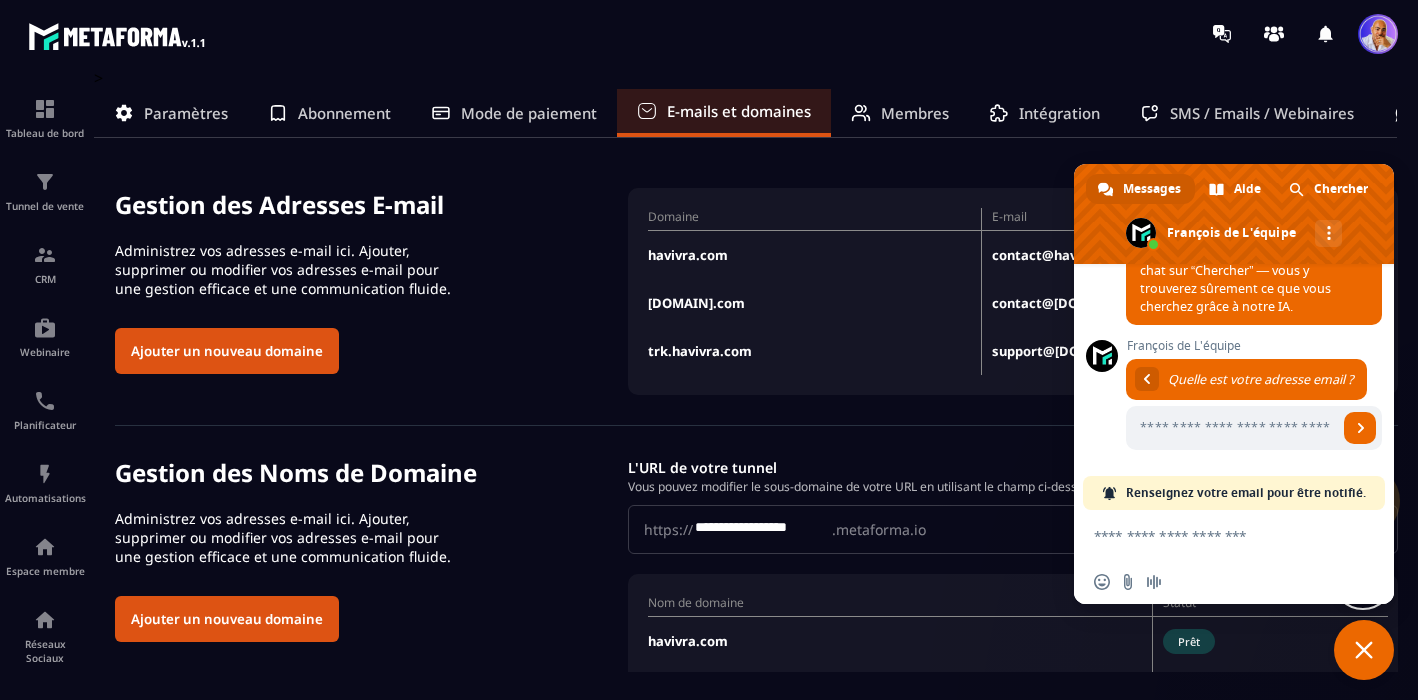 click on "Ajouter un nouveau domaine" at bounding box center [371, 351] 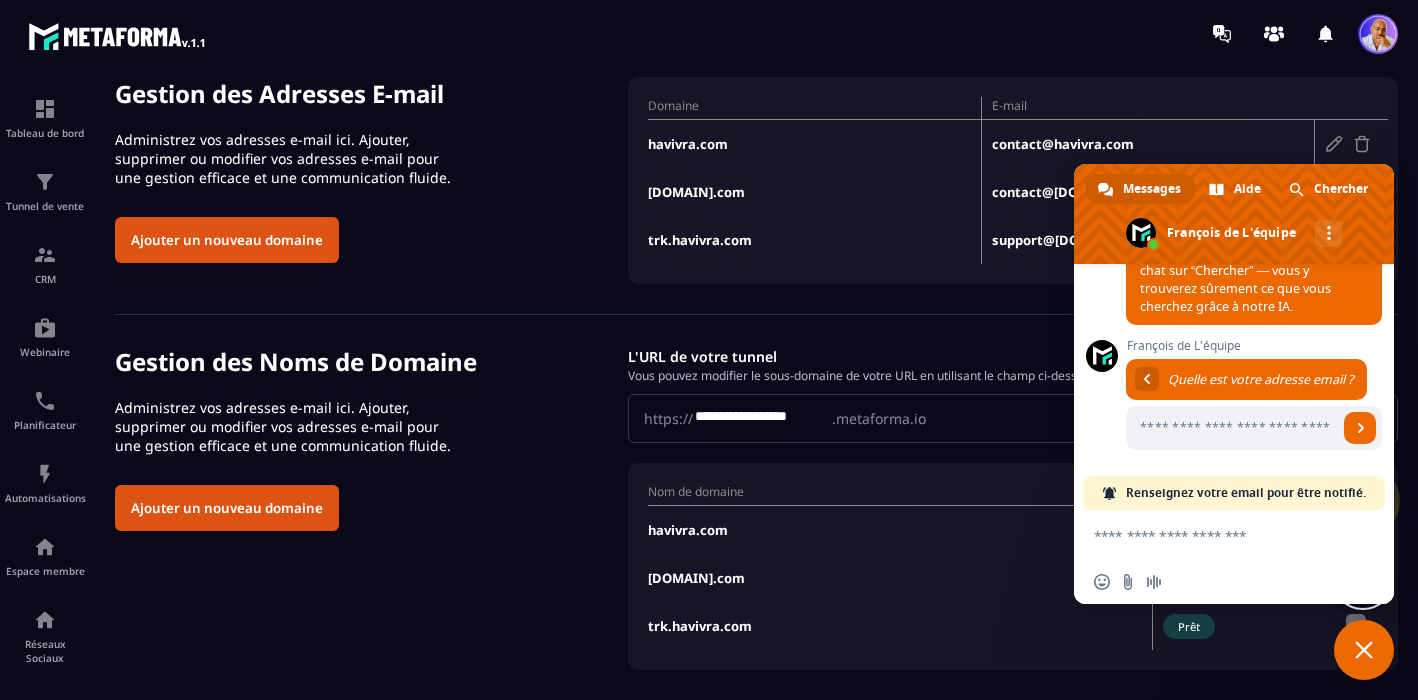 scroll, scrollTop: 137, scrollLeft: 0, axis: vertical 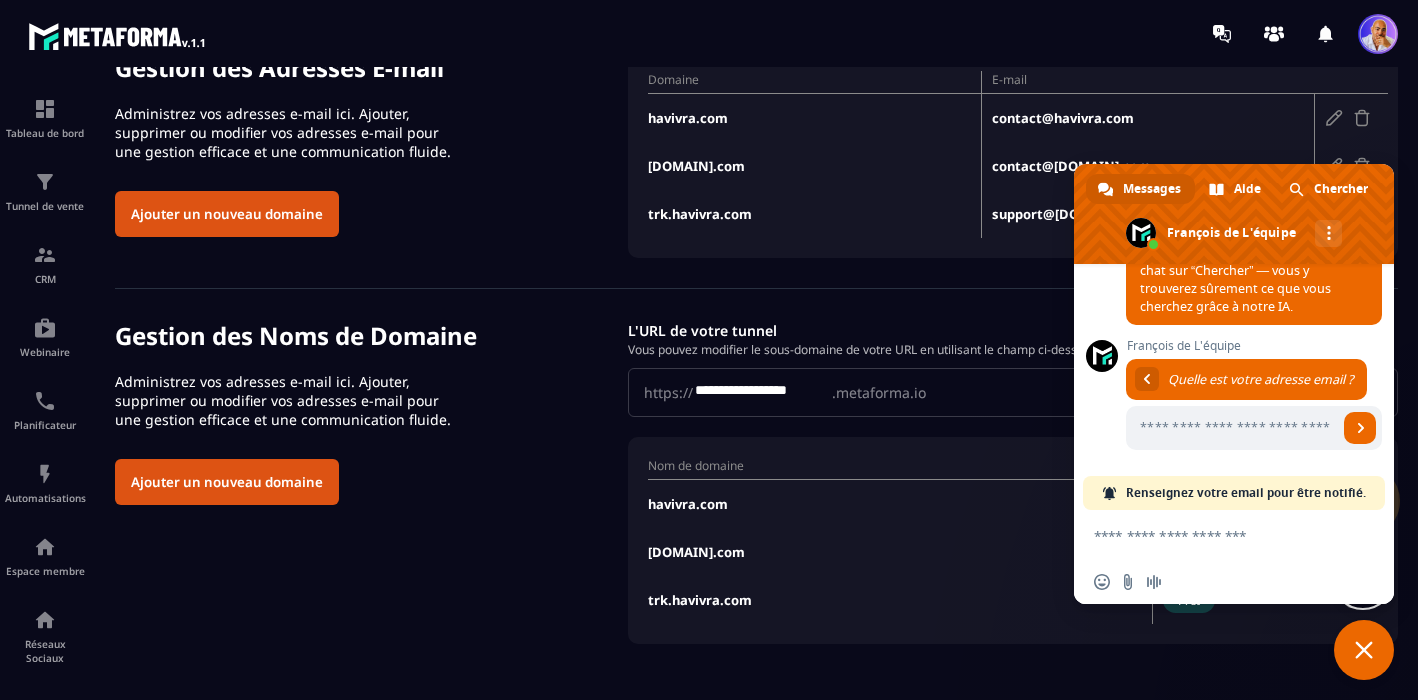 click on "Ajouter un nouveau domaine" at bounding box center (371, 482) 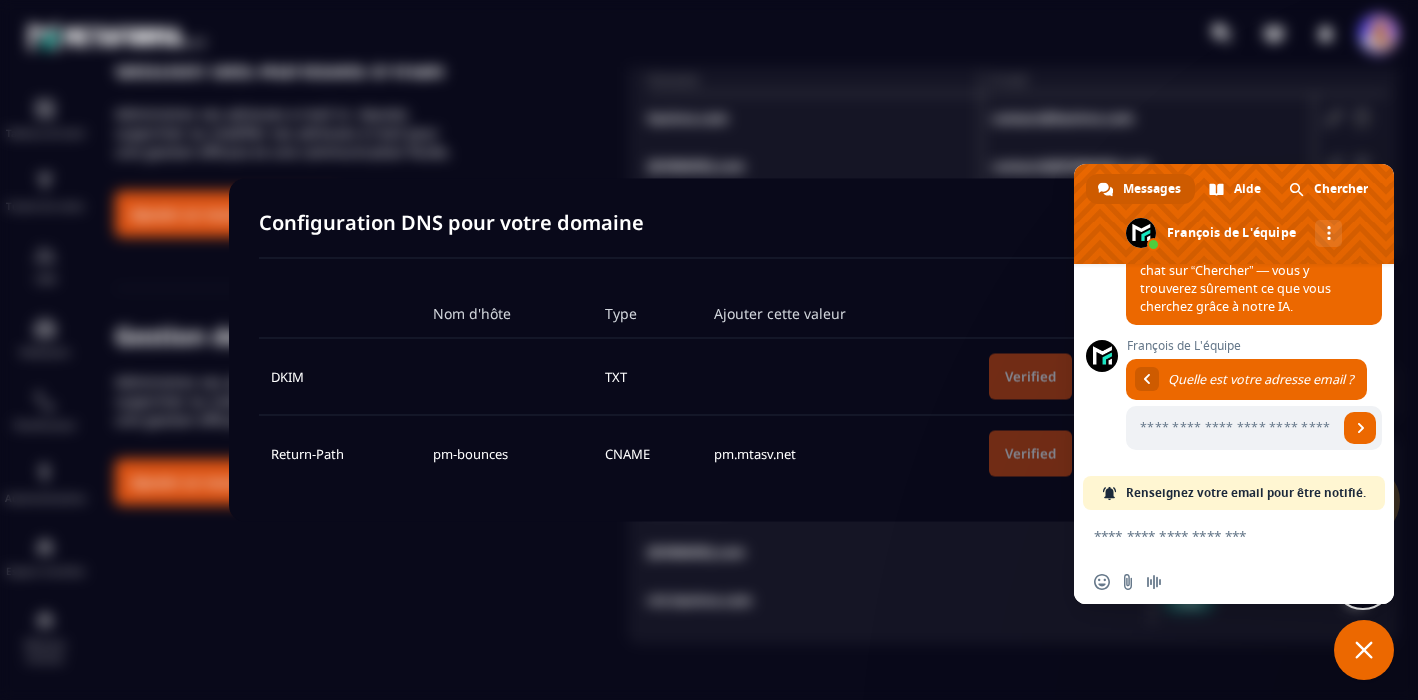 click at bounding box center (1364, 650) 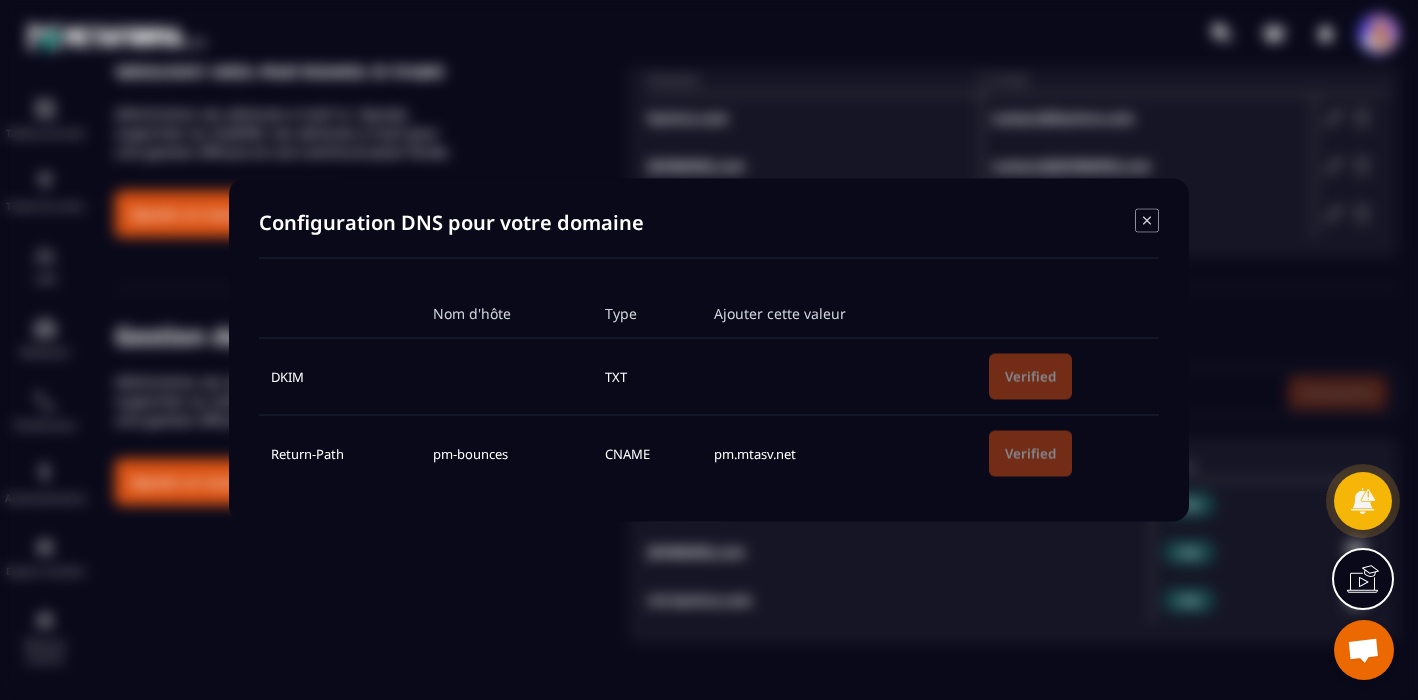 click 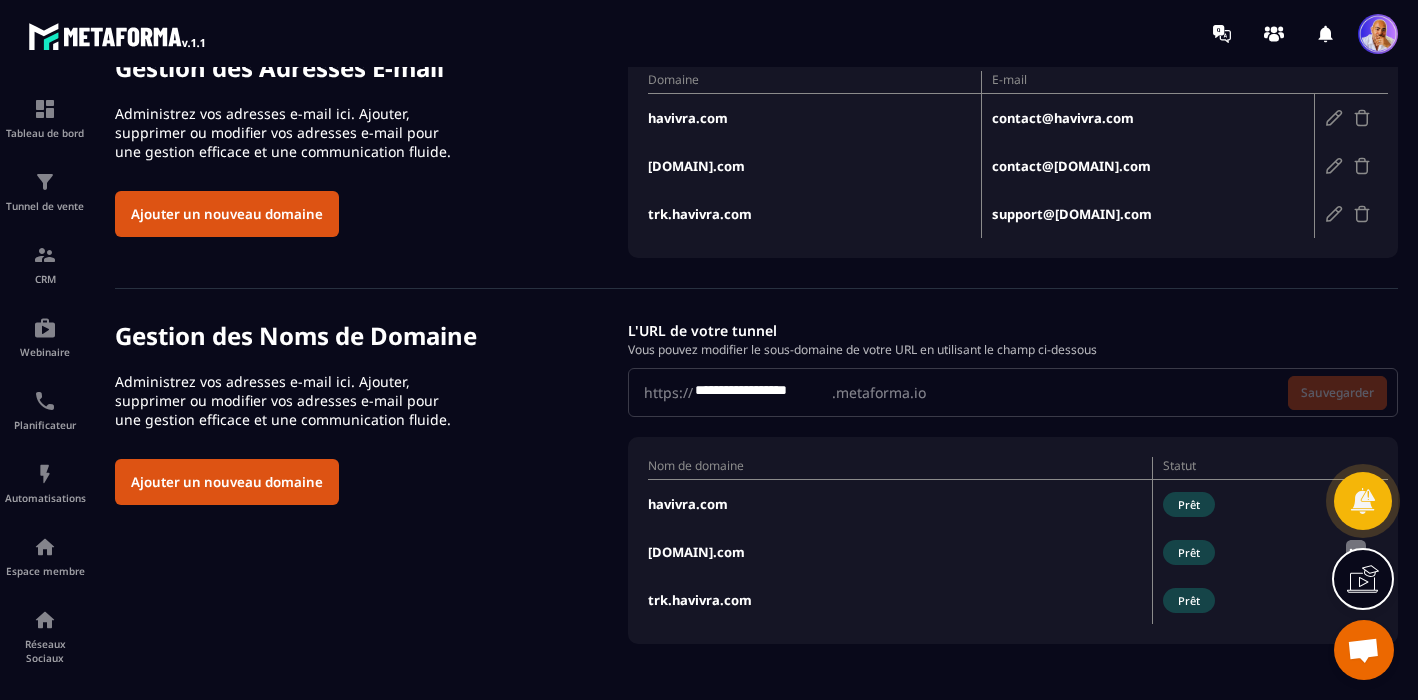 click on "**********" at bounding box center (762, 392) 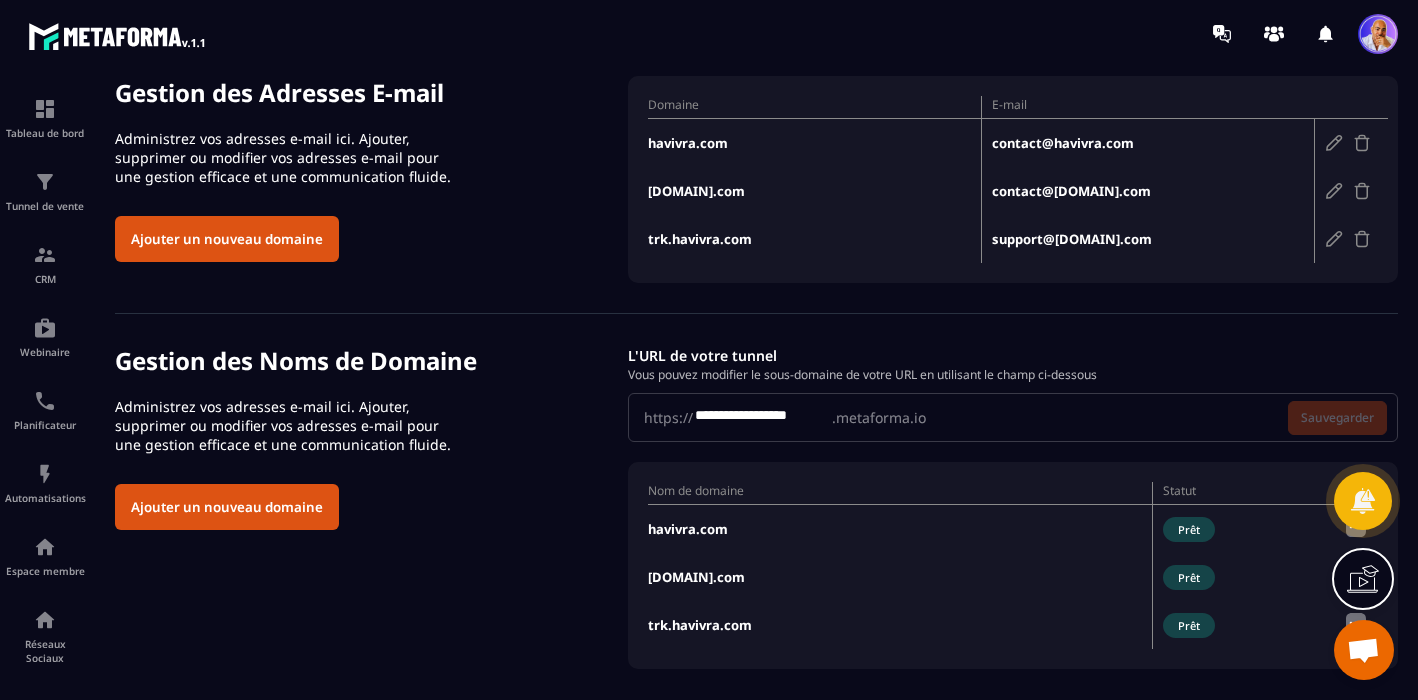 scroll, scrollTop: 115, scrollLeft: 0, axis: vertical 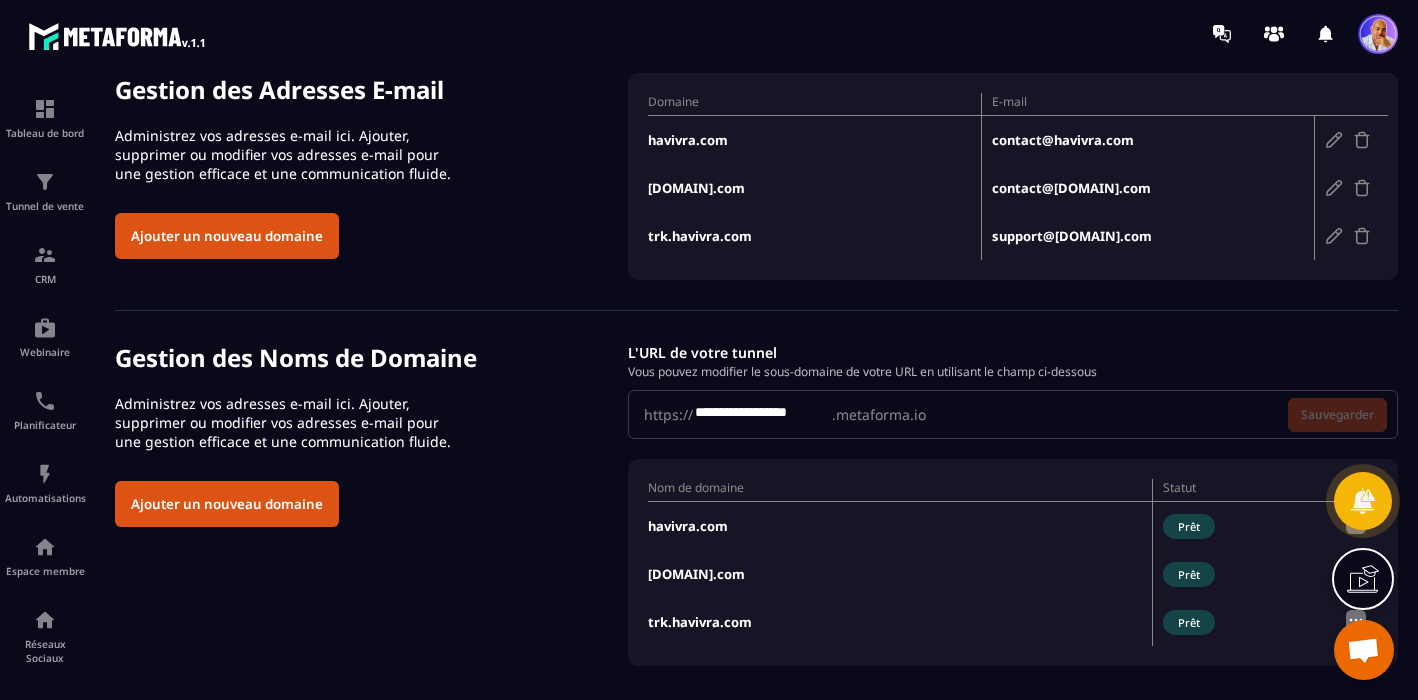 click on "havivra.com" at bounding box center [900, 526] 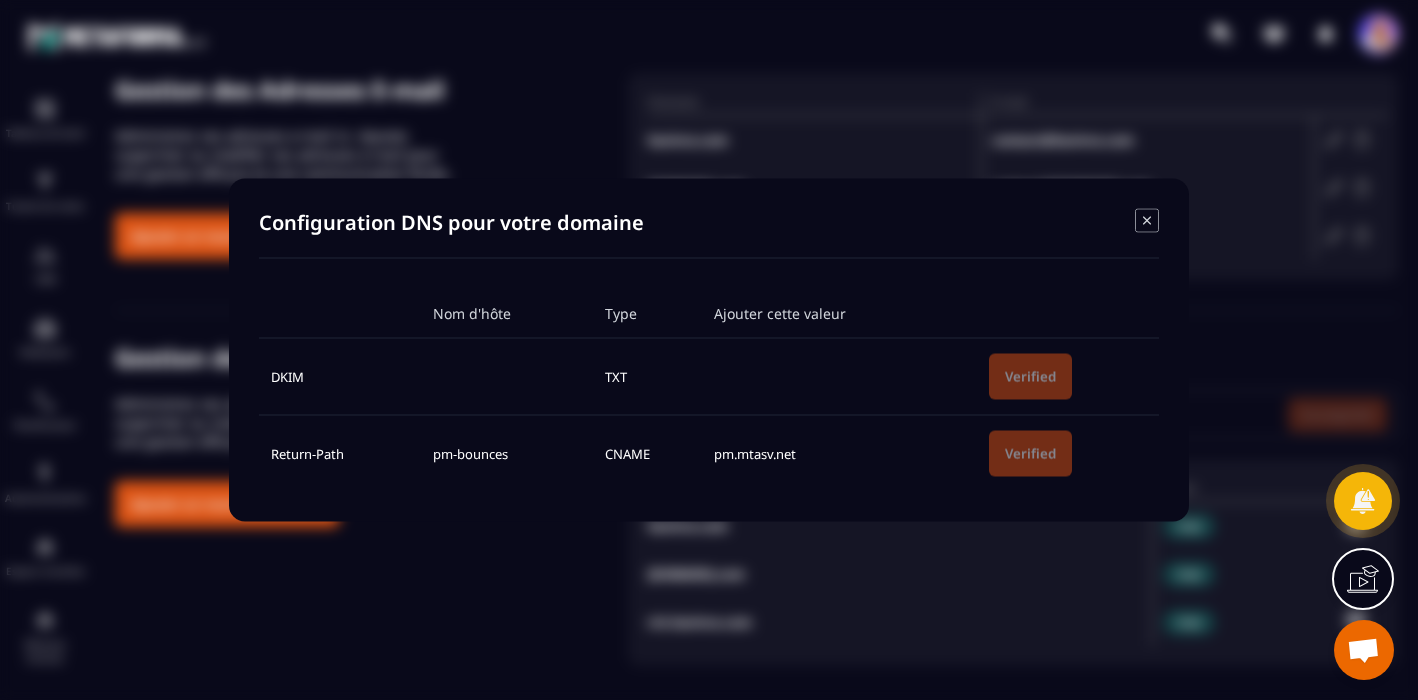 click at bounding box center [709, 350] 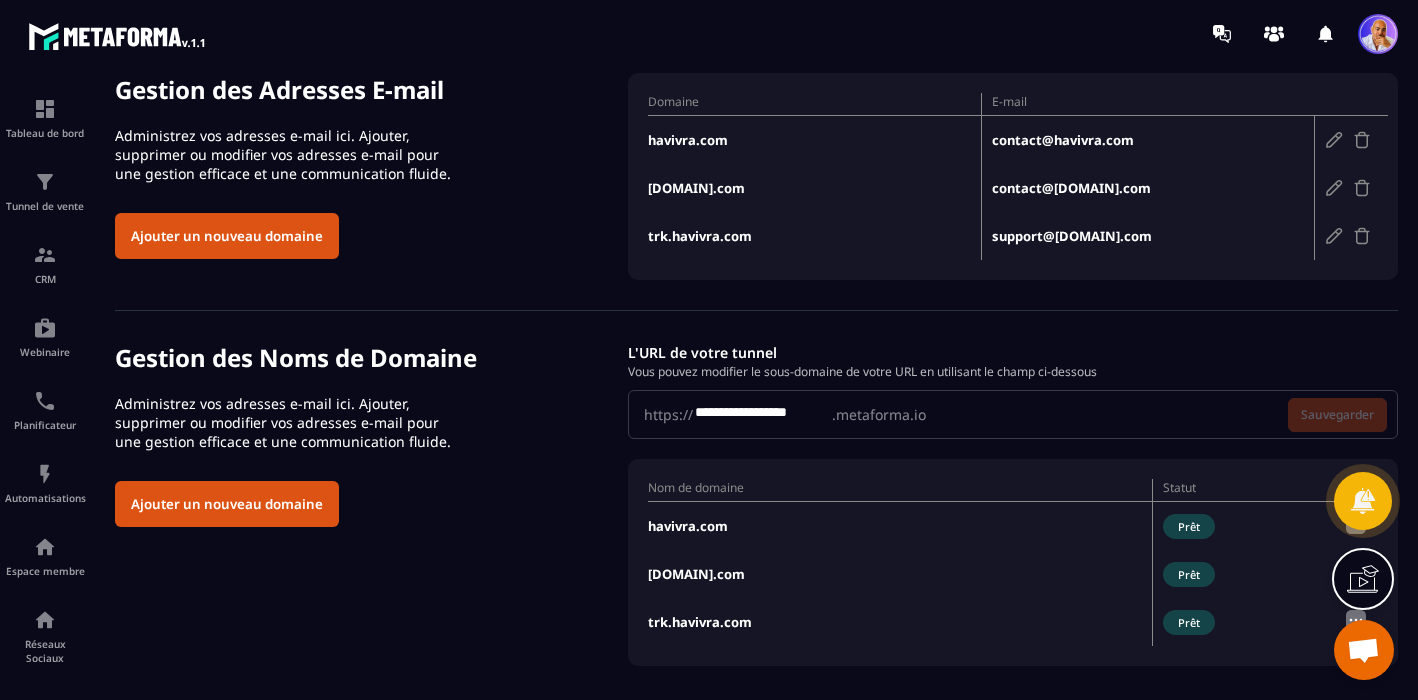 click on "havivra.com" at bounding box center (814, 140) 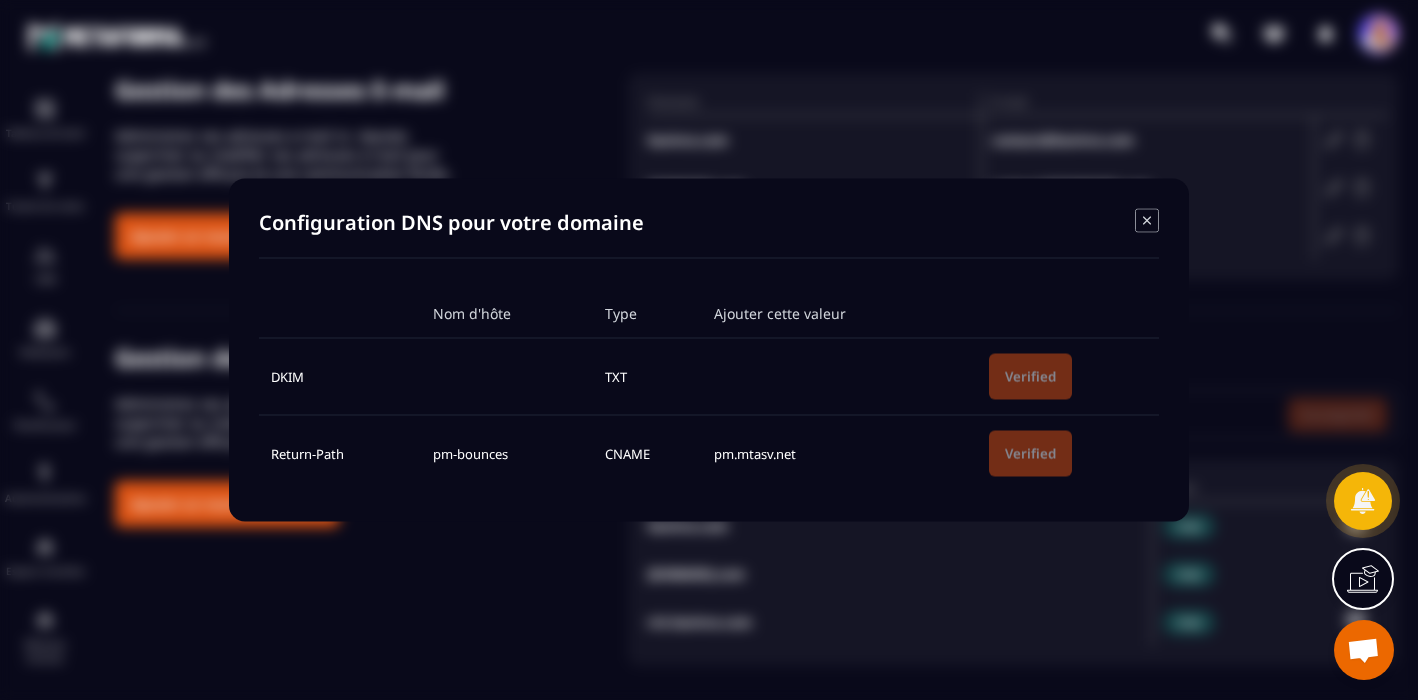 click 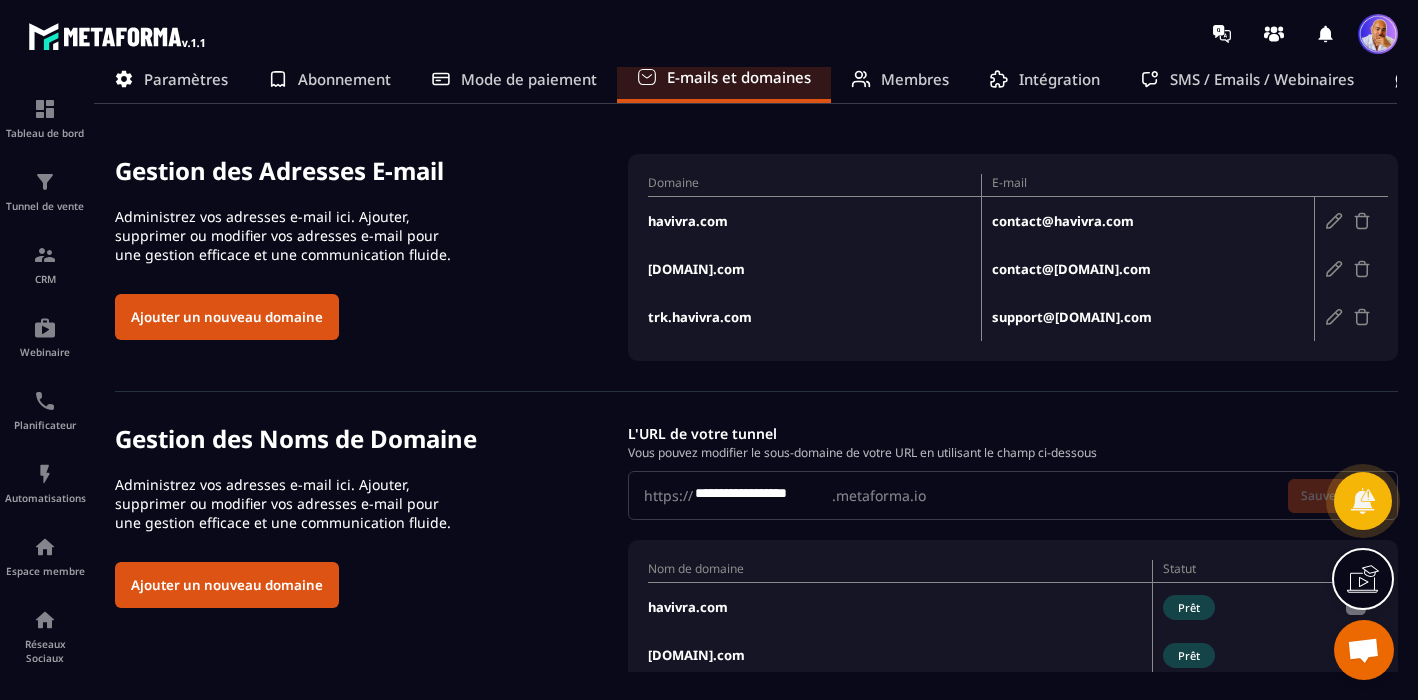 scroll, scrollTop: 0, scrollLeft: 0, axis: both 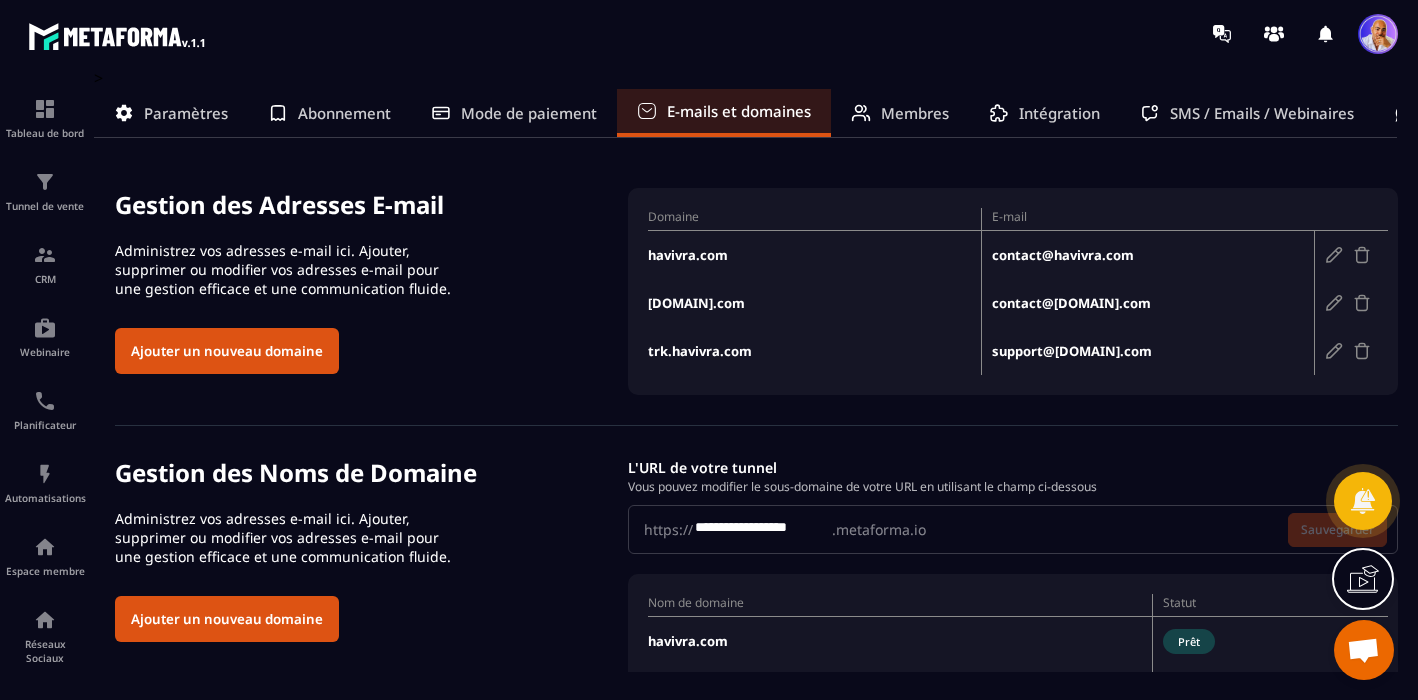 click on "Mode de paiement" at bounding box center [529, 113] 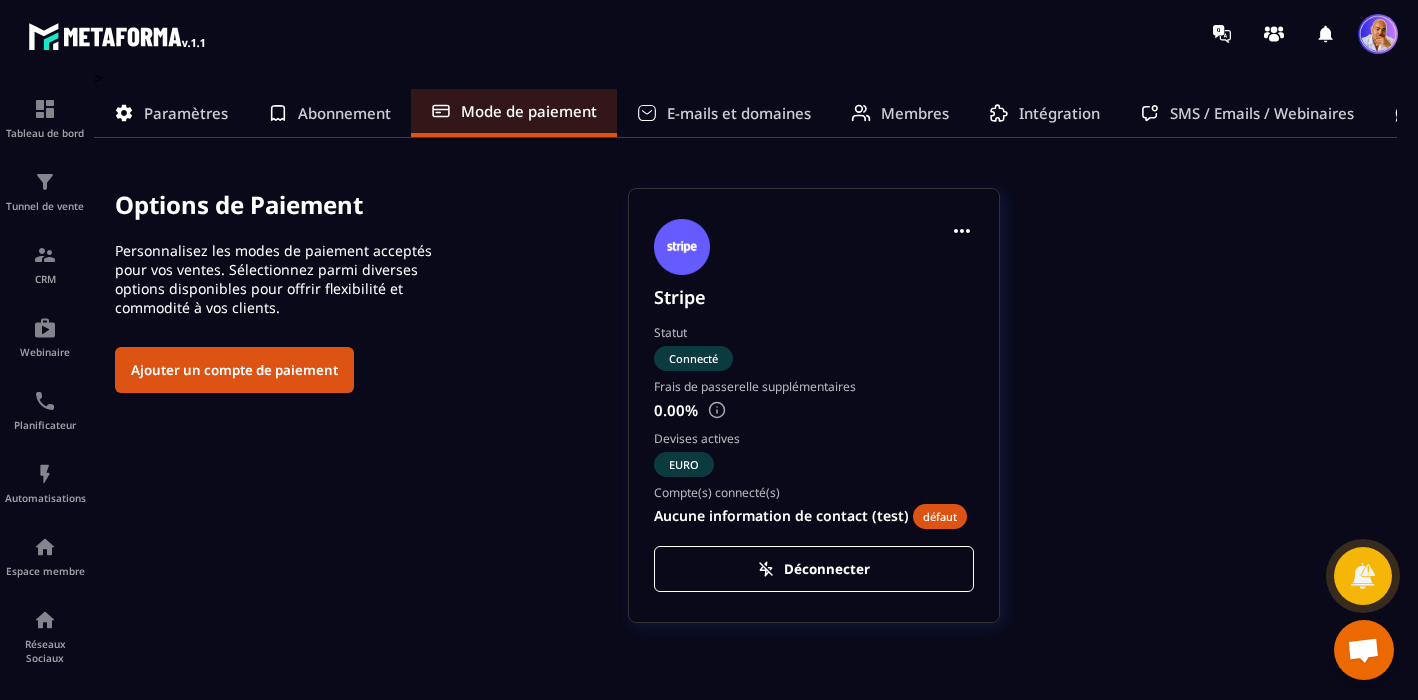 click 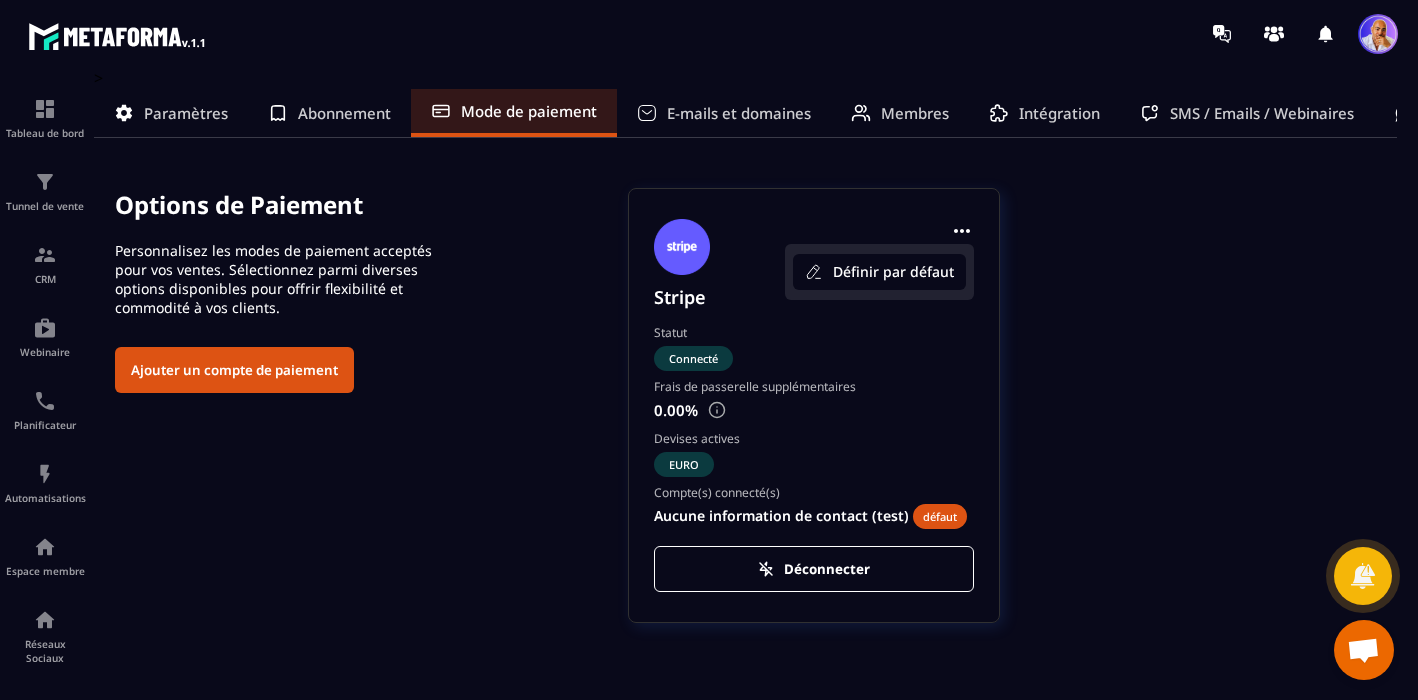 click on "Définir par défaut" at bounding box center (879, 272) 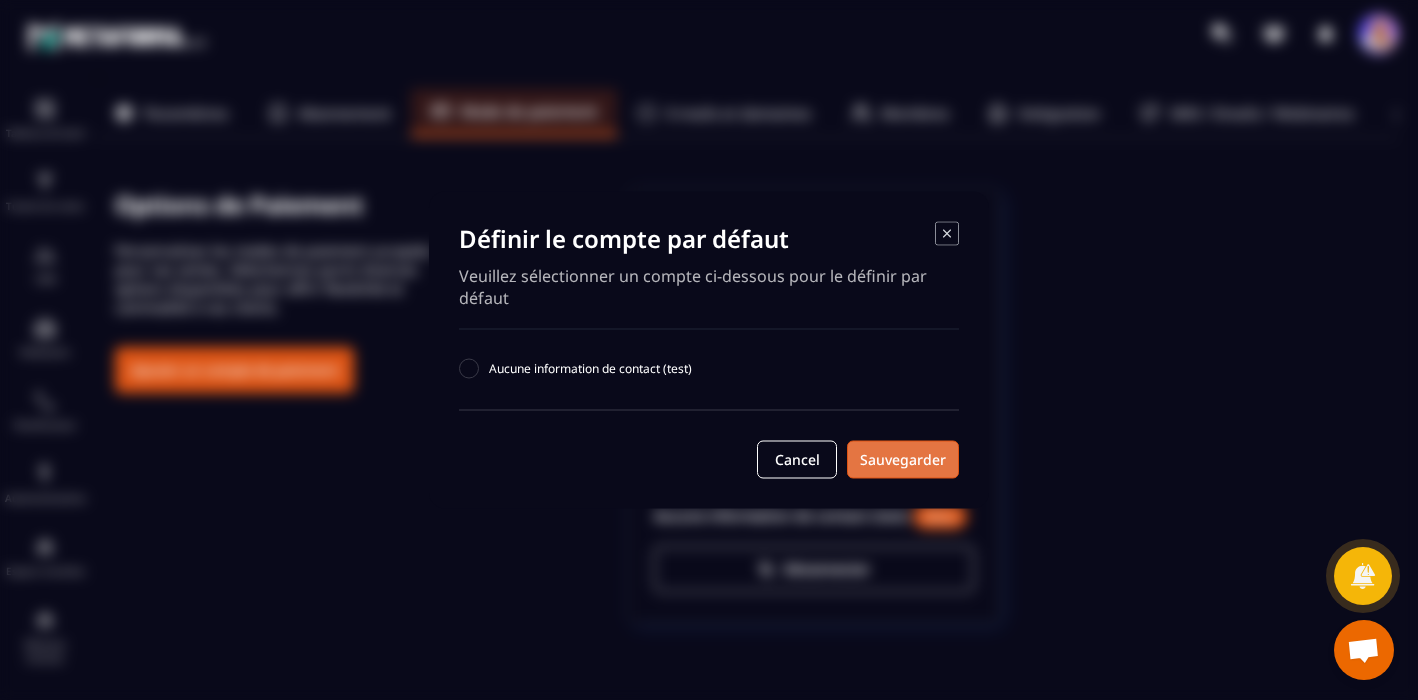 click on "Sauvegarder" at bounding box center (903, 460) 